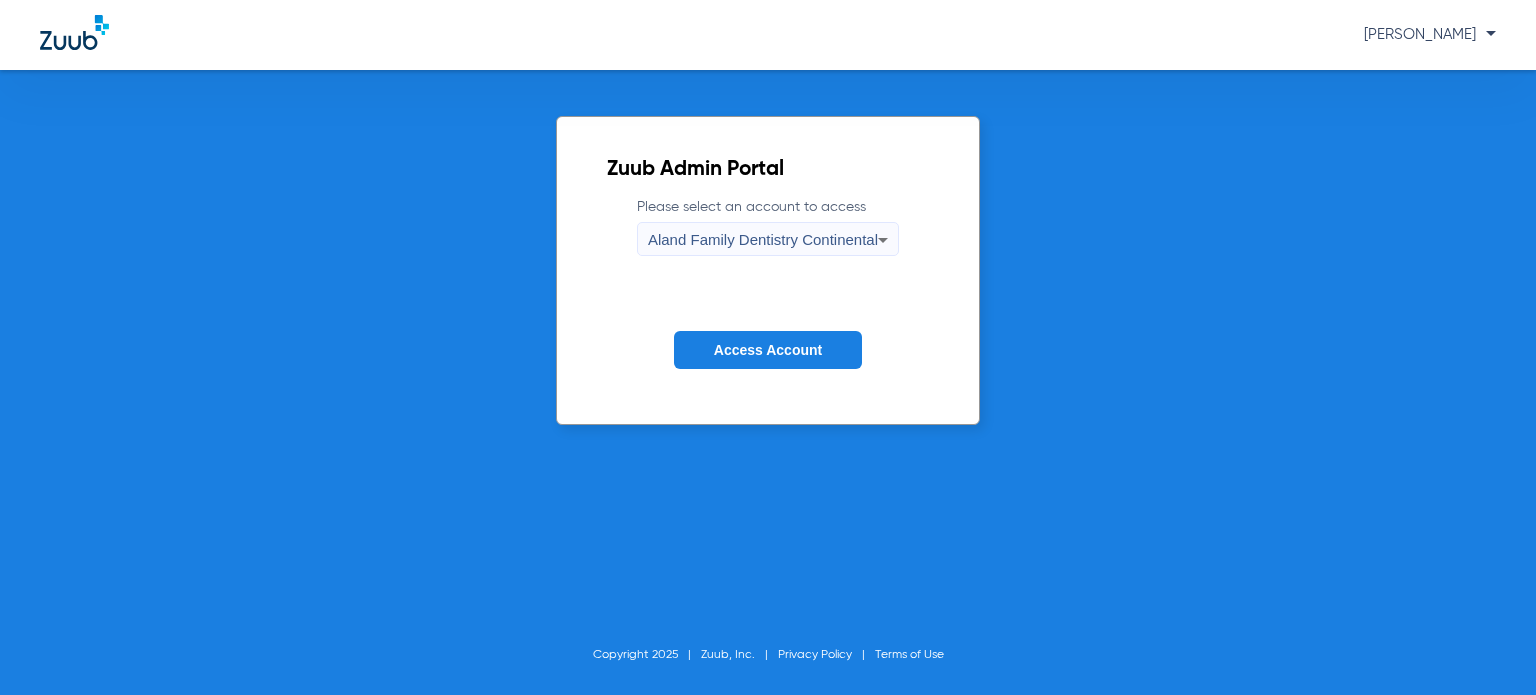 scroll, scrollTop: 0, scrollLeft: 0, axis: both 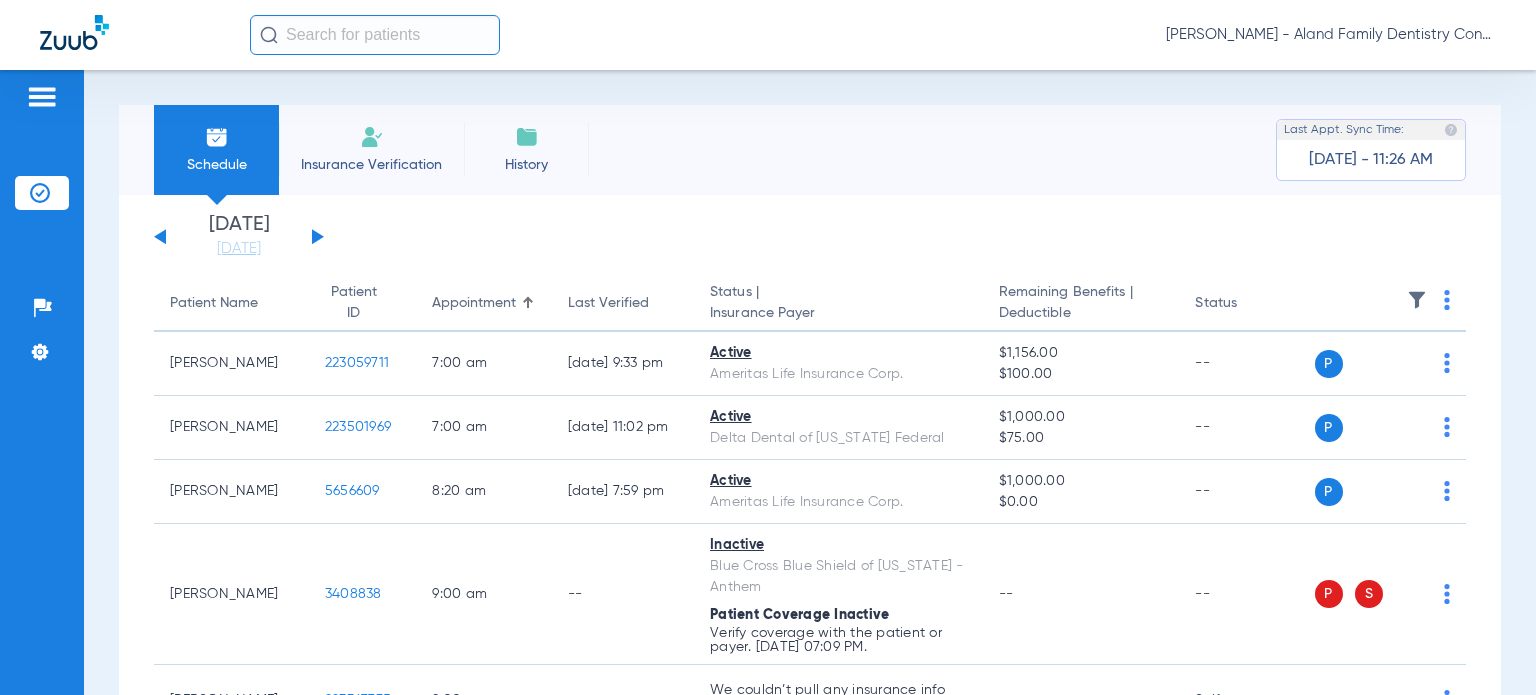 click on "[DATE]   [DATE]   [DATE]   [DATE]   [DATE]   [DATE]   [DATE]   [DATE]   [DATE]   [DATE]   [DATE]   [DATE]   [DATE]   [DATE]   [DATE]   [DATE]   [DATE]   [DATE]   [DATE]   [DATE]   [DATE]   [DATE]   [DATE]   [DATE]   [DATE]   [DATE]   [DATE]   [DATE]   [DATE]   [DATE]   [DATE]   [DATE]   [DATE]   [DATE]   [DATE]   [DATE]   [DATE]   [DATE]   [DATE]   [DATE]   [DATE]   [DATE]   [DATE]   [DATE]   [DATE]" 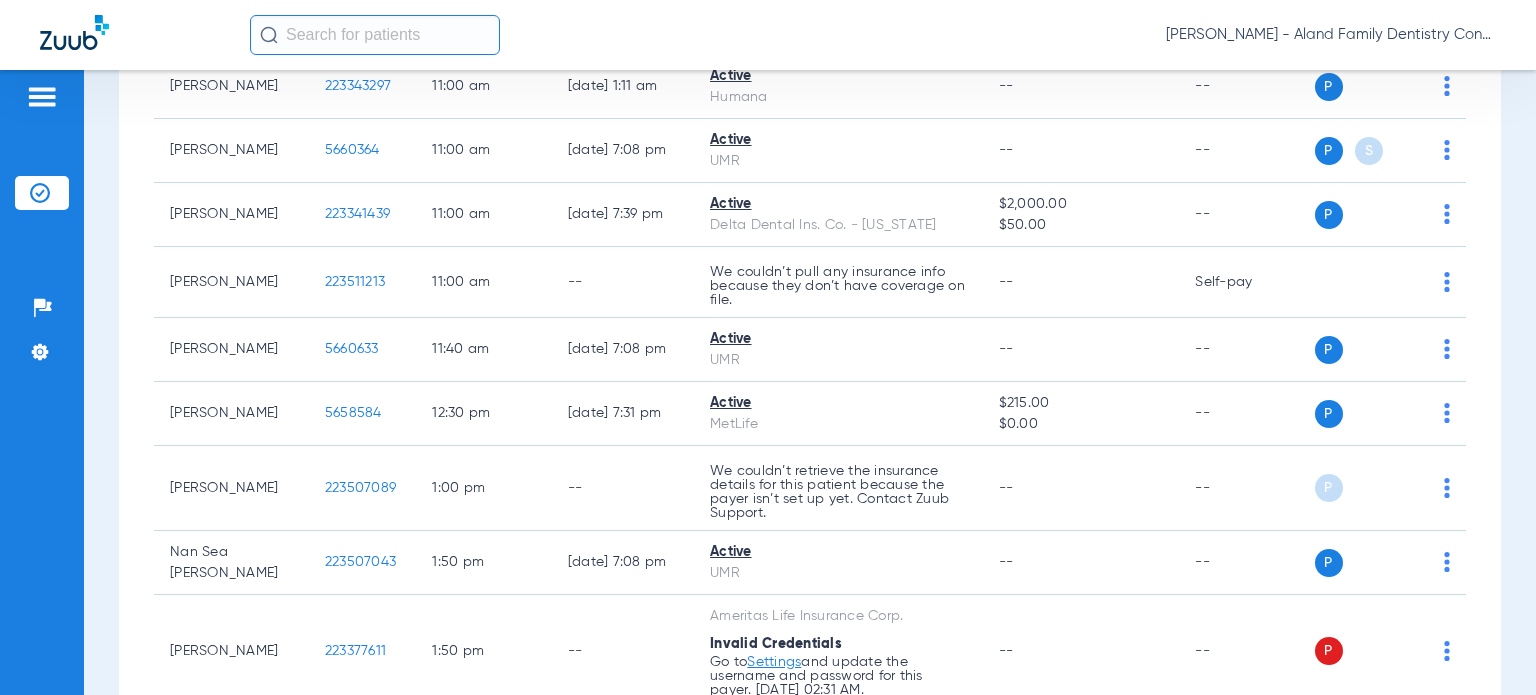scroll, scrollTop: 1400, scrollLeft: 0, axis: vertical 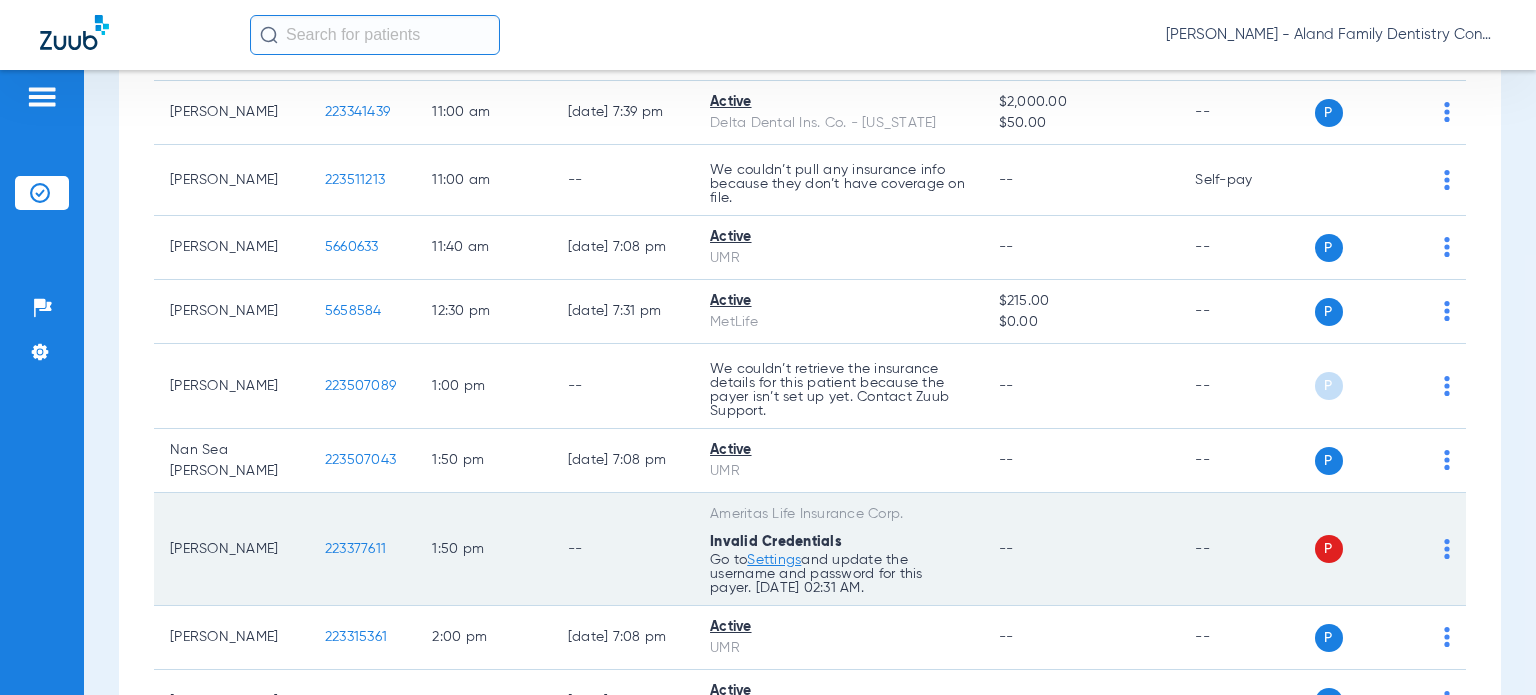 click 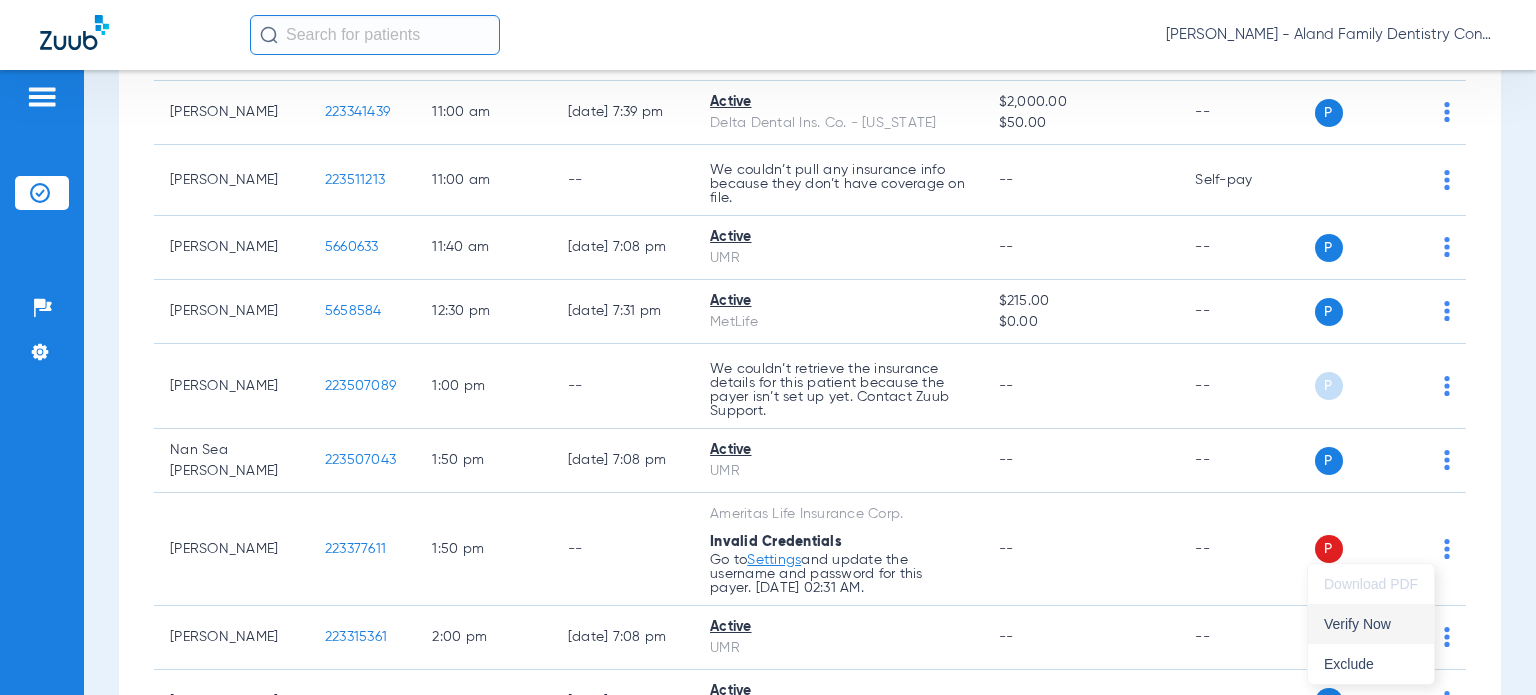 click on "Verify Now" at bounding box center [1371, 624] 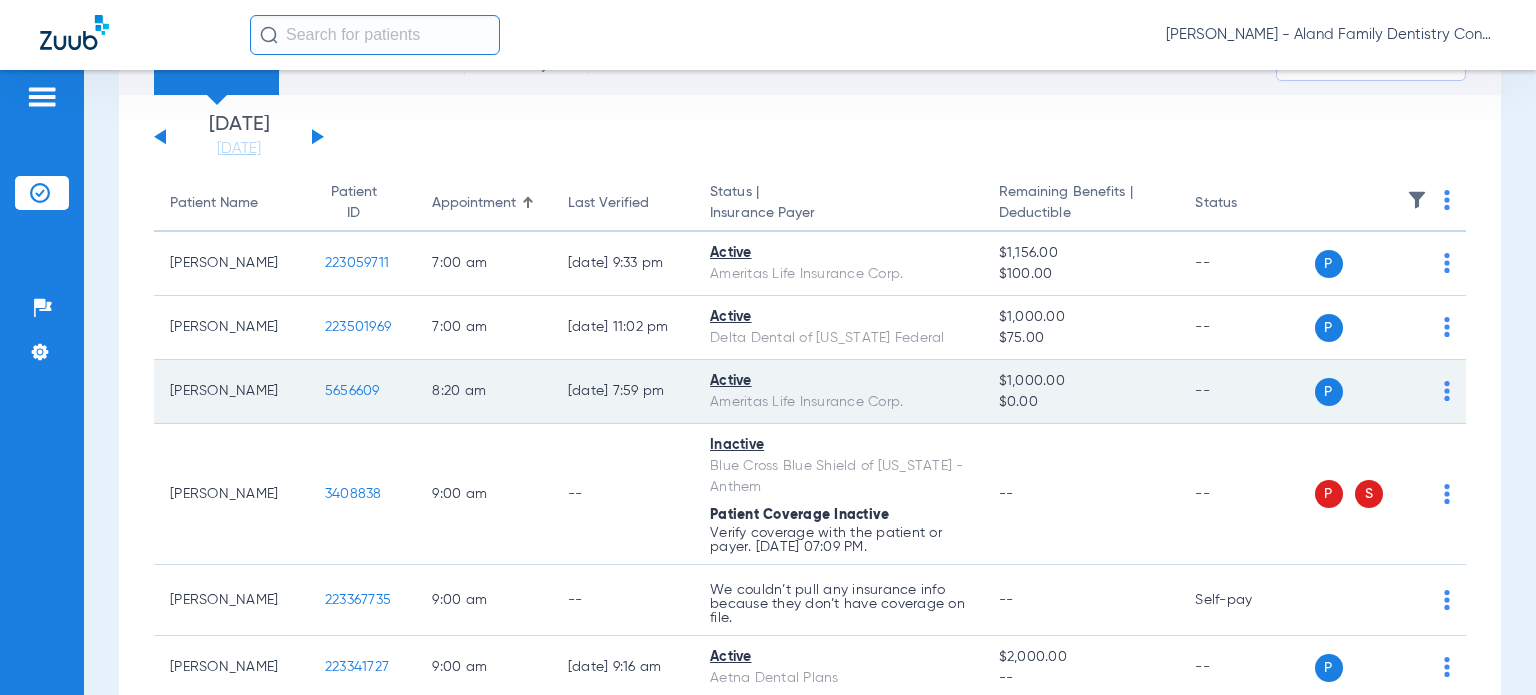 scroll, scrollTop: 0, scrollLeft: 0, axis: both 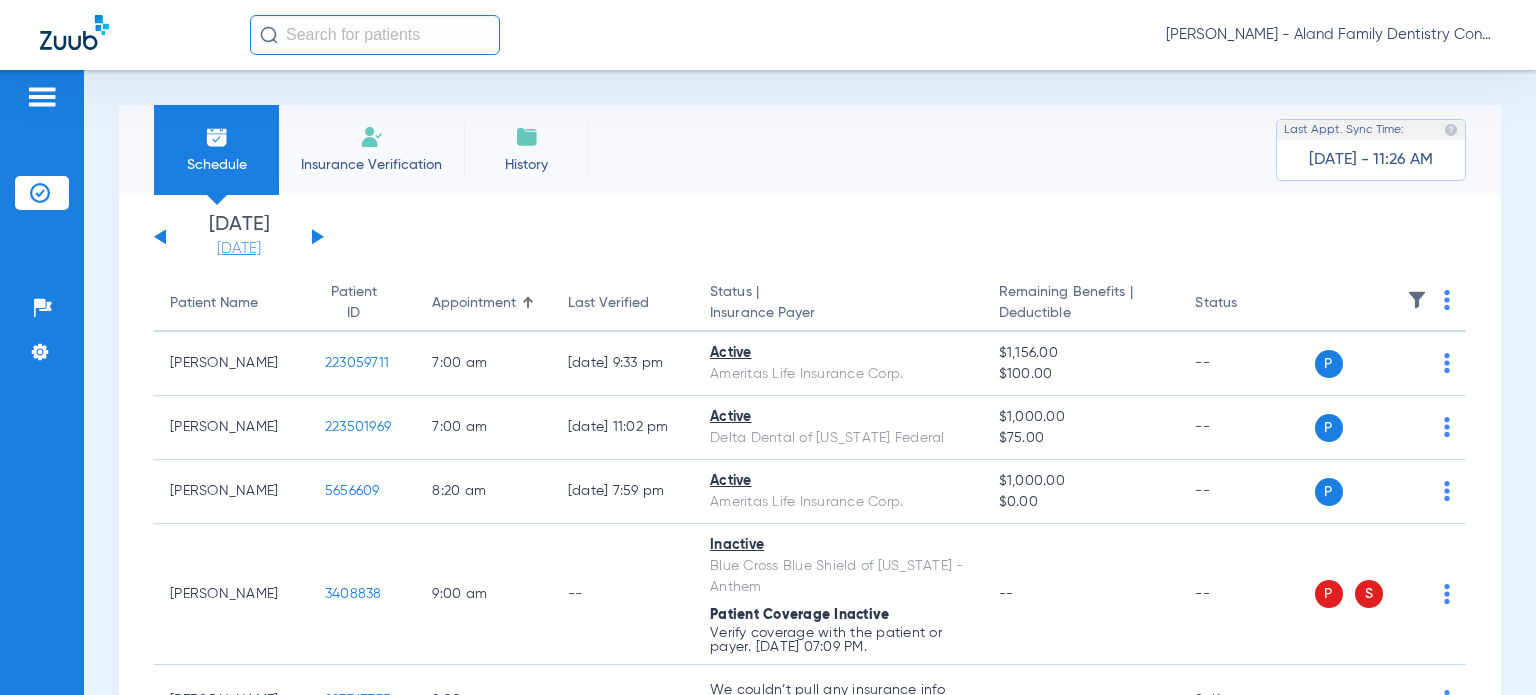 click on "[DATE]   [DATE]" 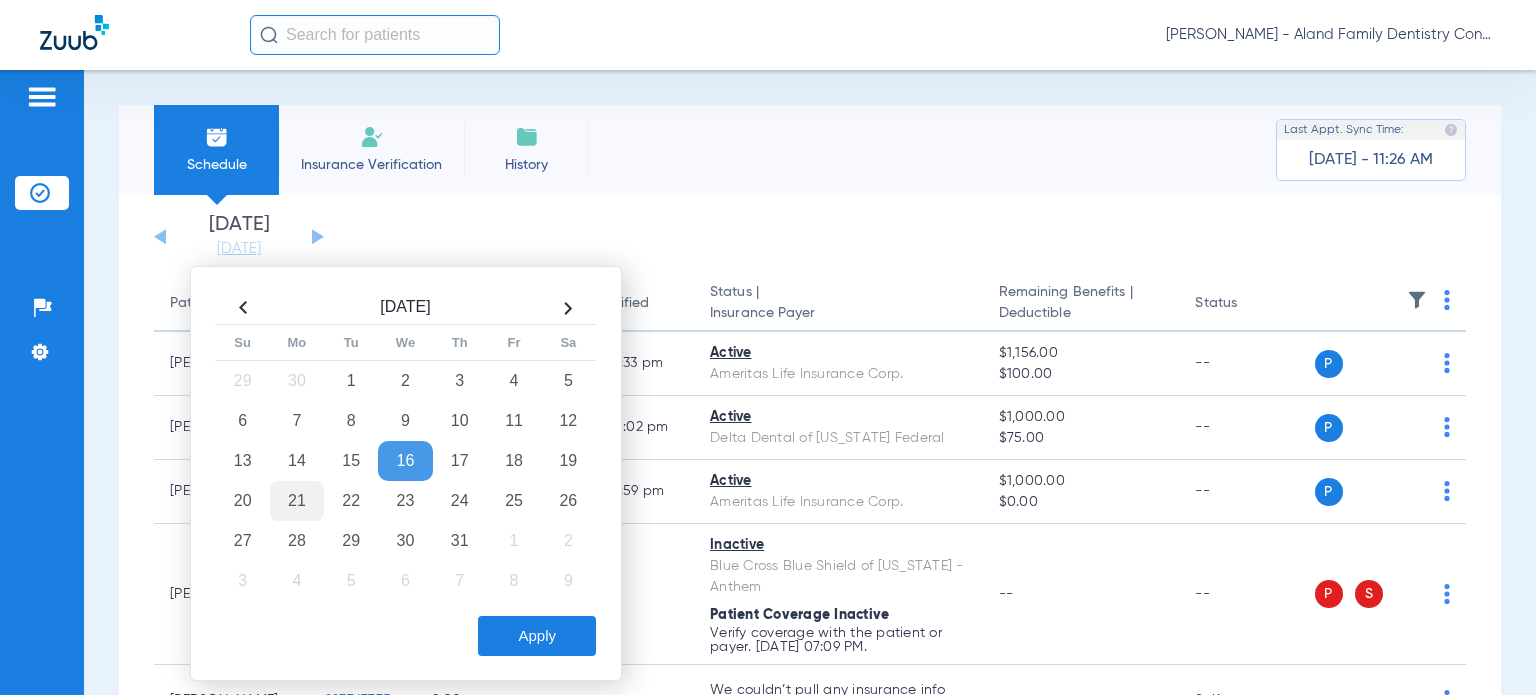 click on "21" 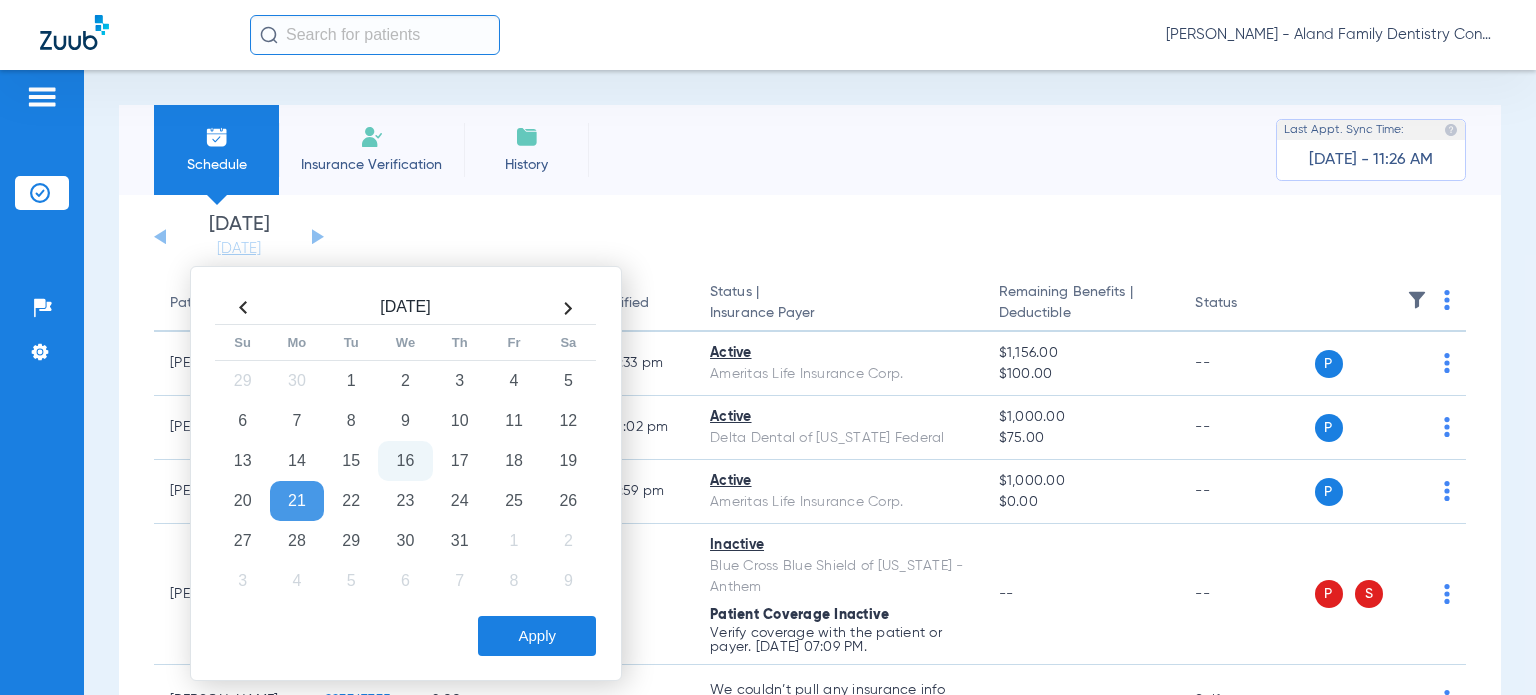 click on "Apply" 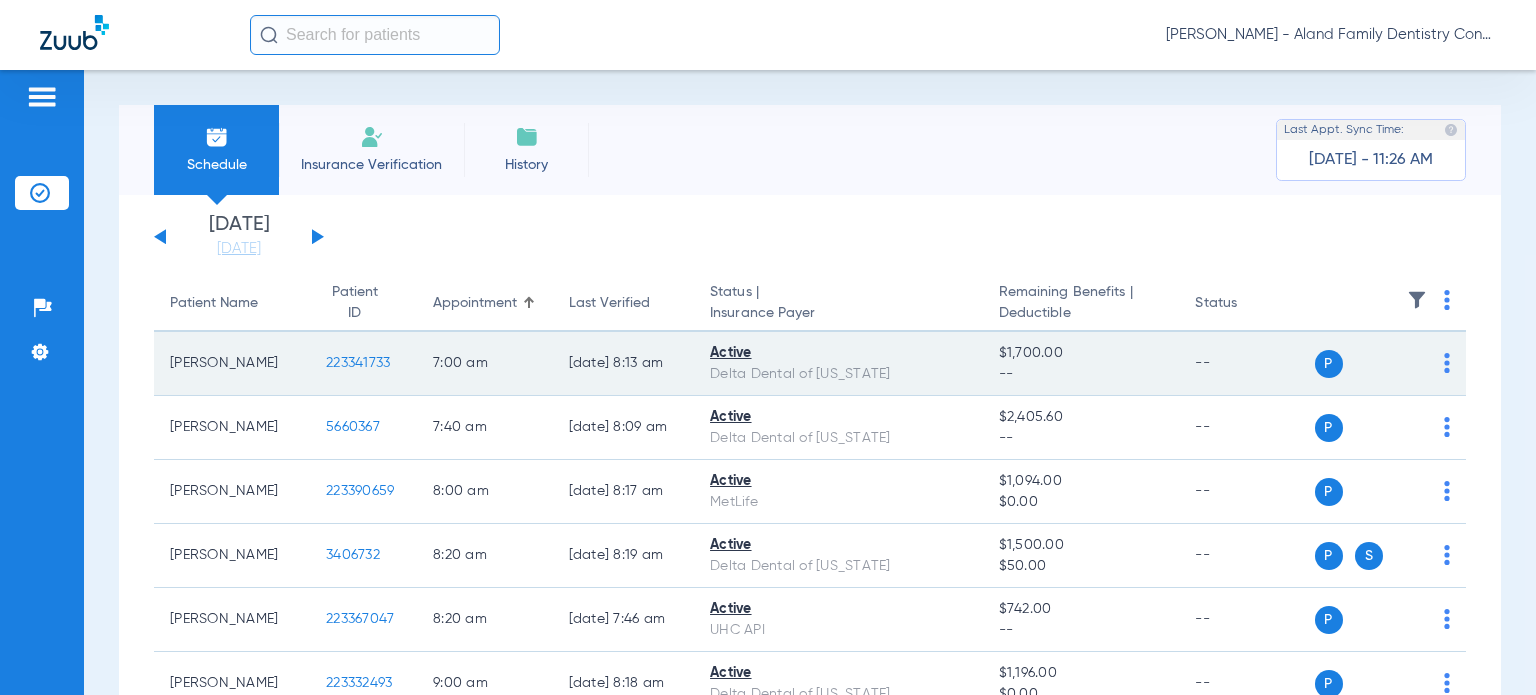 click on "[PERSON_NAME]" 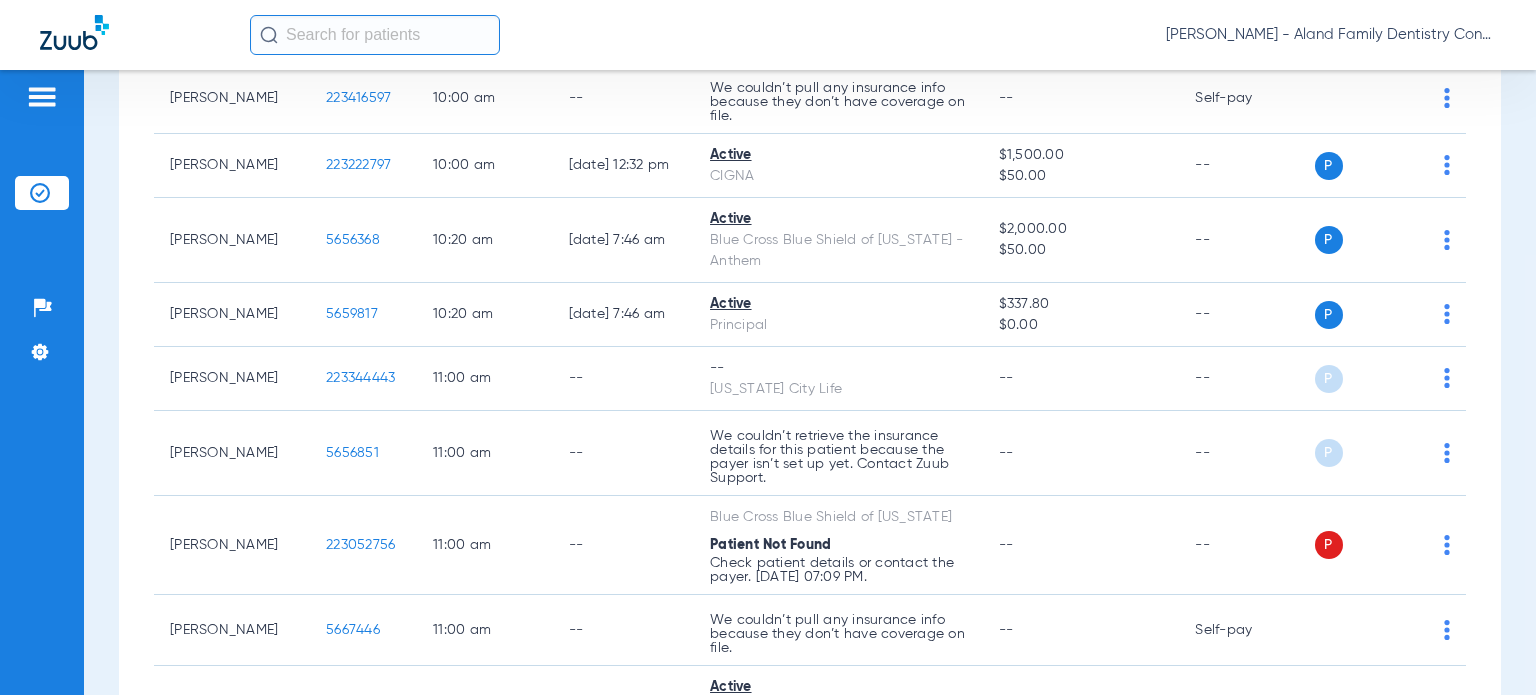 scroll, scrollTop: 1200, scrollLeft: 0, axis: vertical 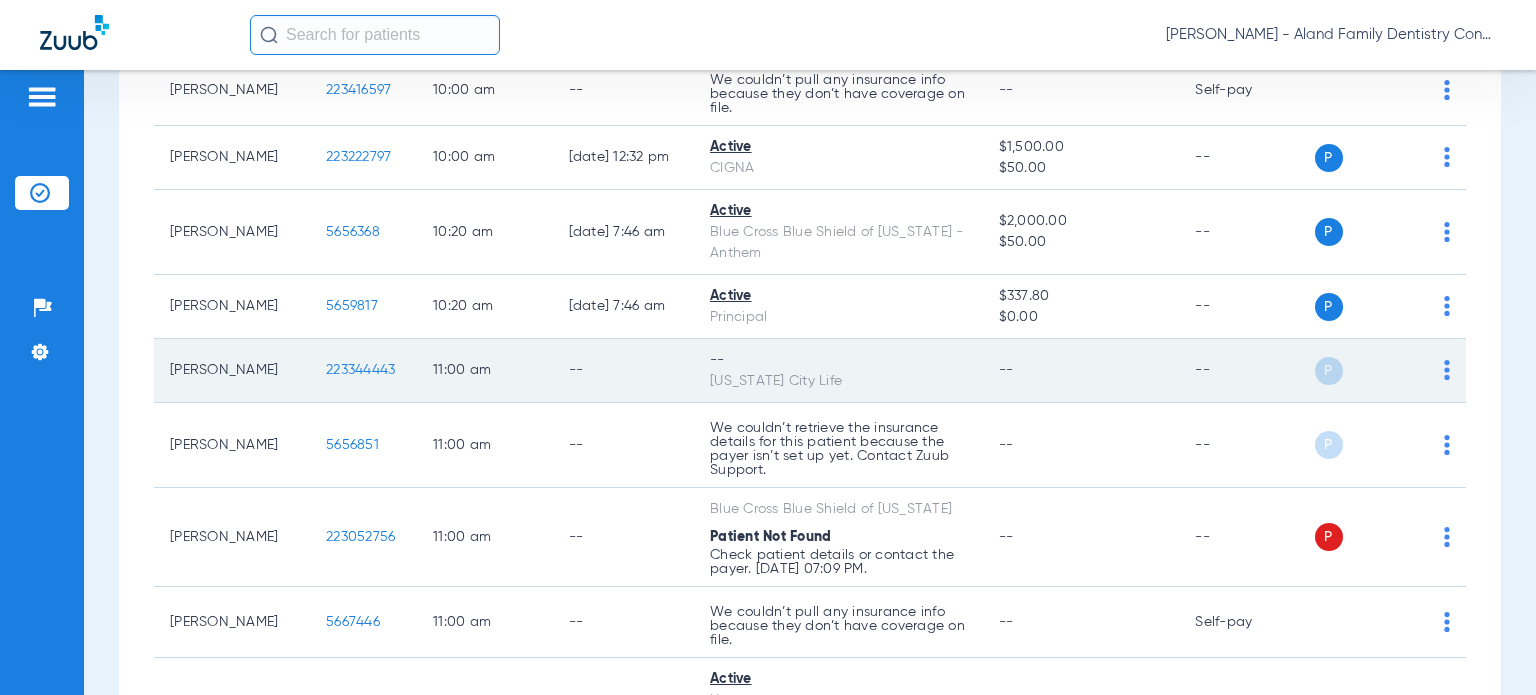 click on "P S" 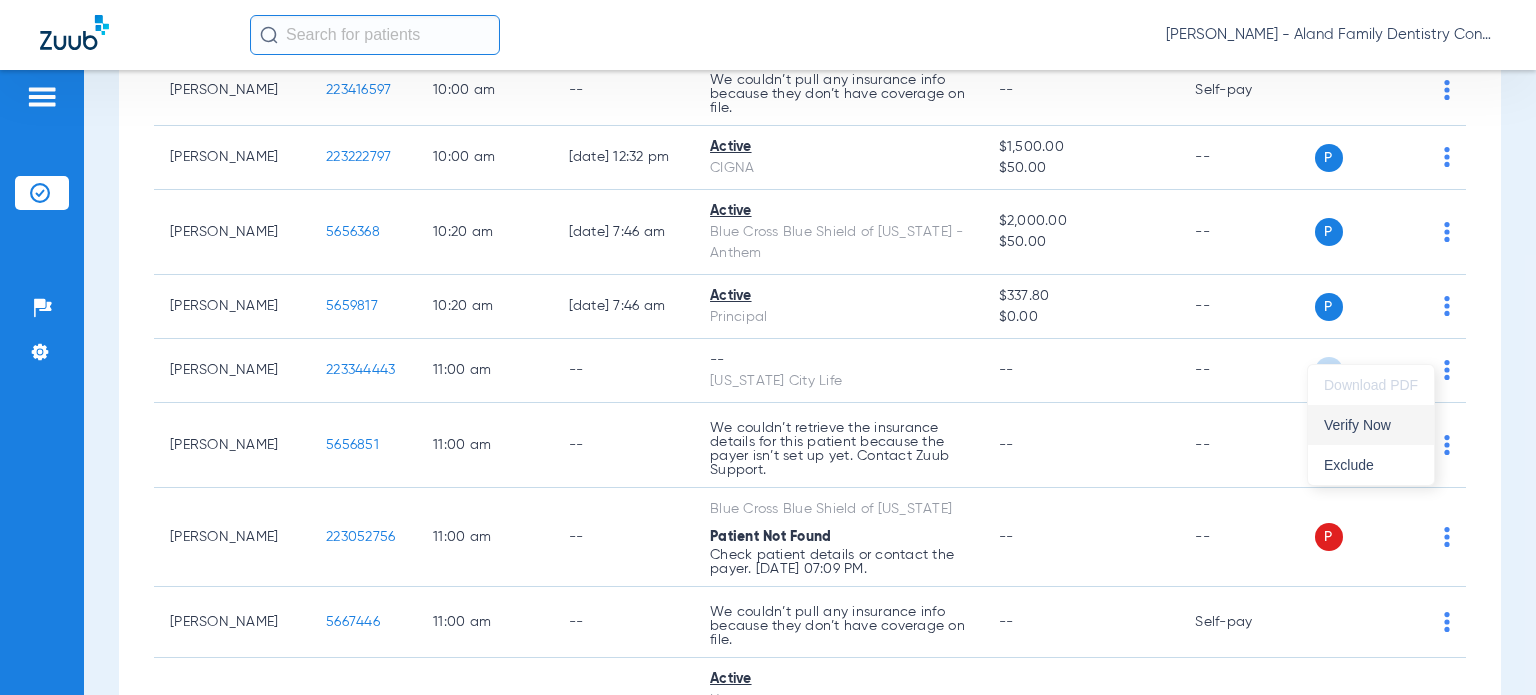 click on "Verify Now" at bounding box center (1371, 425) 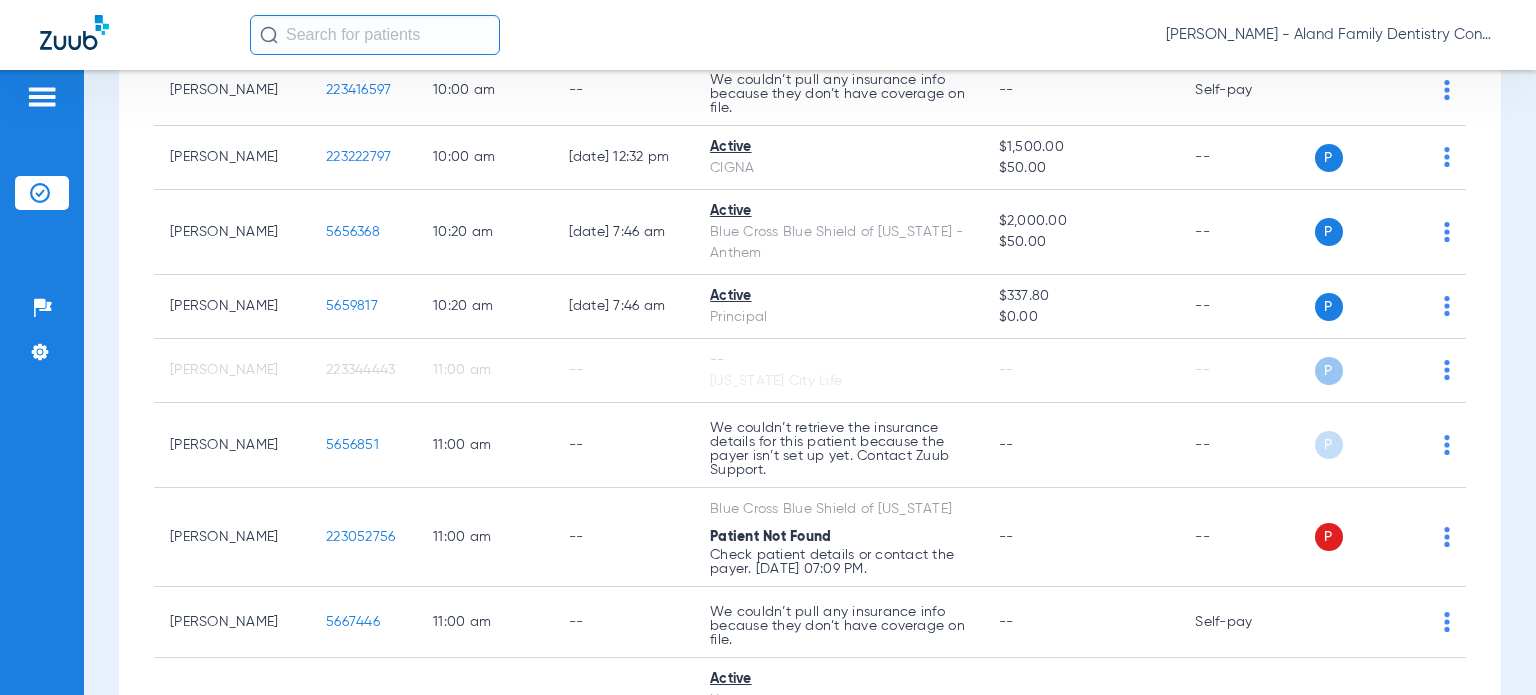 click on "Schedule Insurance Verification History  Last Appt. Sync Time:   [DATE] - 11:26 AM   [DATE]   [DATE]   [DATE]   [DATE]   [DATE]   [DATE]   [DATE]   [DATE]   [DATE]   [DATE]   [DATE]   [DATE]   [DATE]   [DATE]   [DATE]   [DATE]   [DATE]   [DATE]   [DATE]   [DATE]   [DATE]   [DATE]   [DATE]   [DATE]   [DATE]   [DATE]   [DATE]   [DATE]   [DATE]   [DATE]   [DATE]   [DATE]   [DATE]   [DATE]   [DATE]   [DATE]   [DATE]   [DATE]   [DATE]   [DATE]   [DATE]  Su 1" at bounding box center [810, 382] 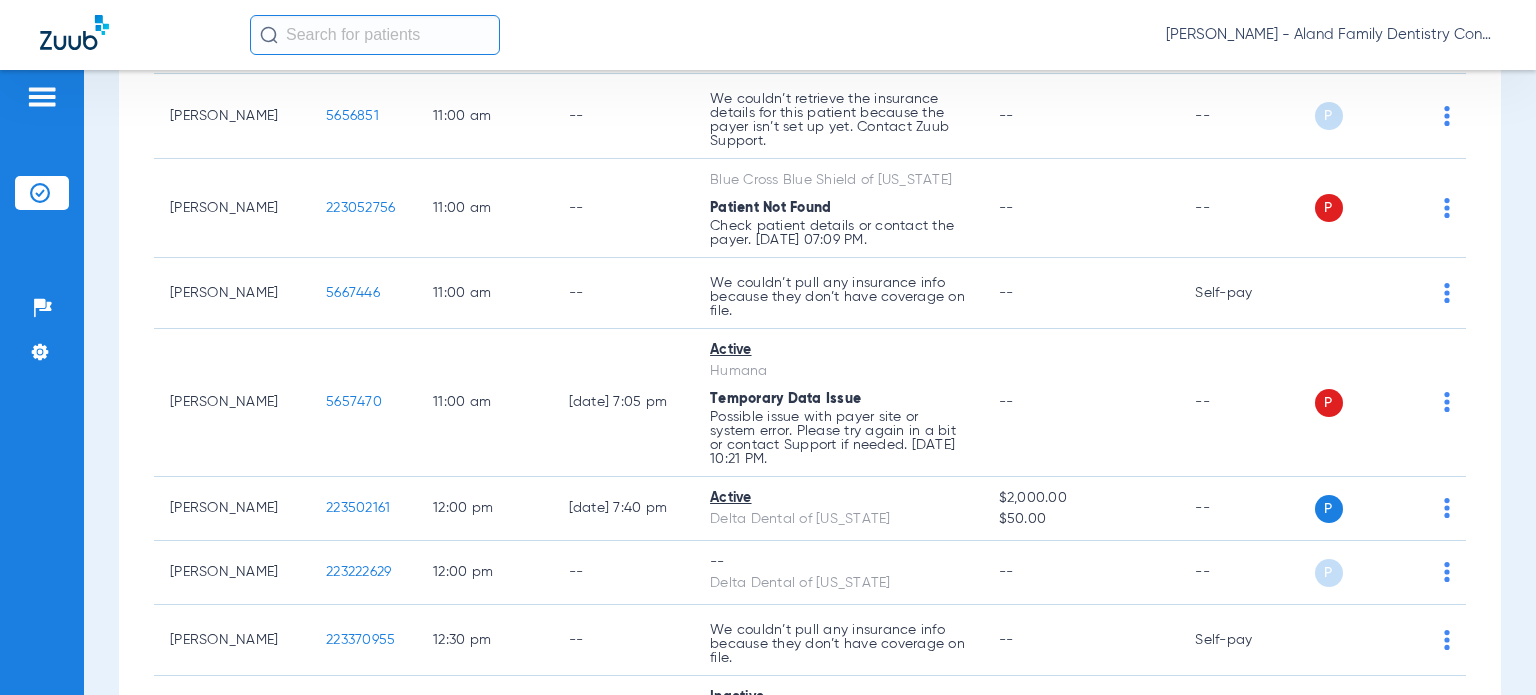 scroll, scrollTop: 1700, scrollLeft: 0, axis: vertical 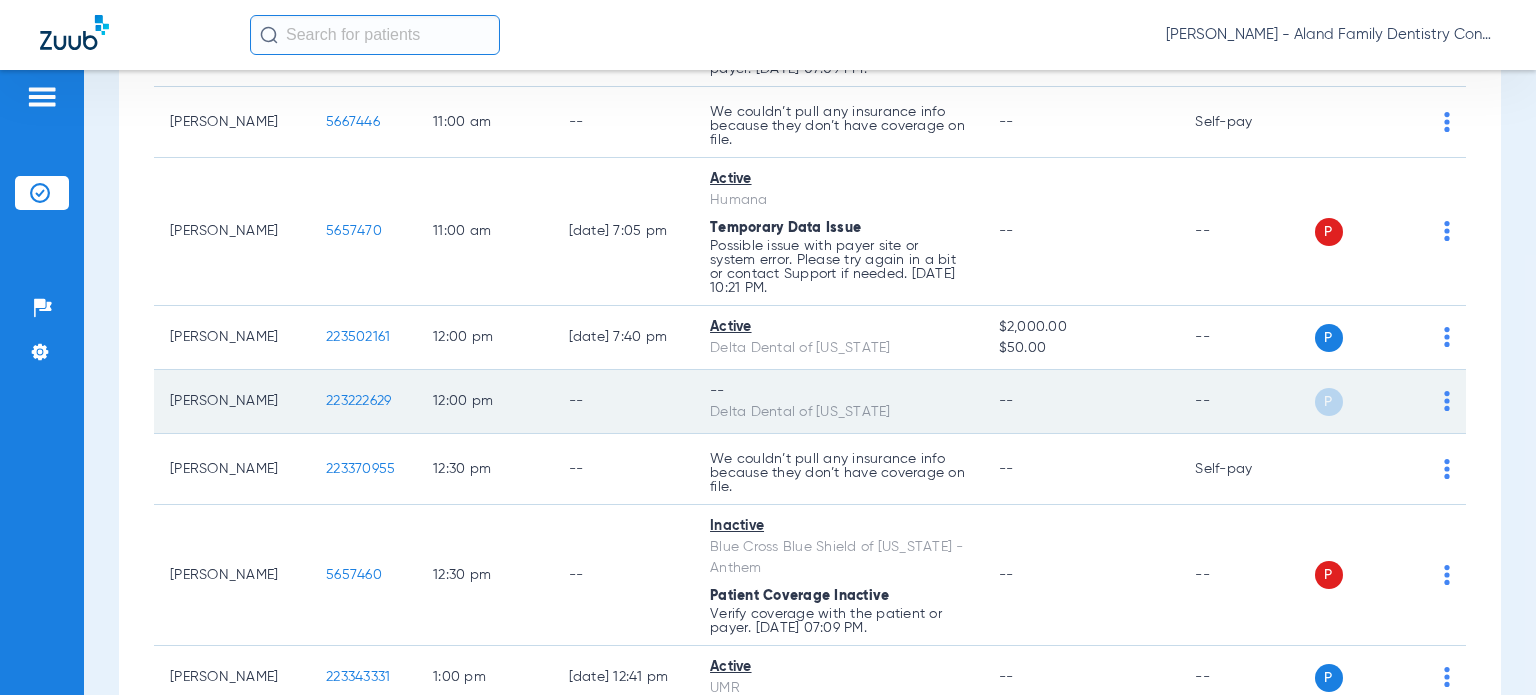 click 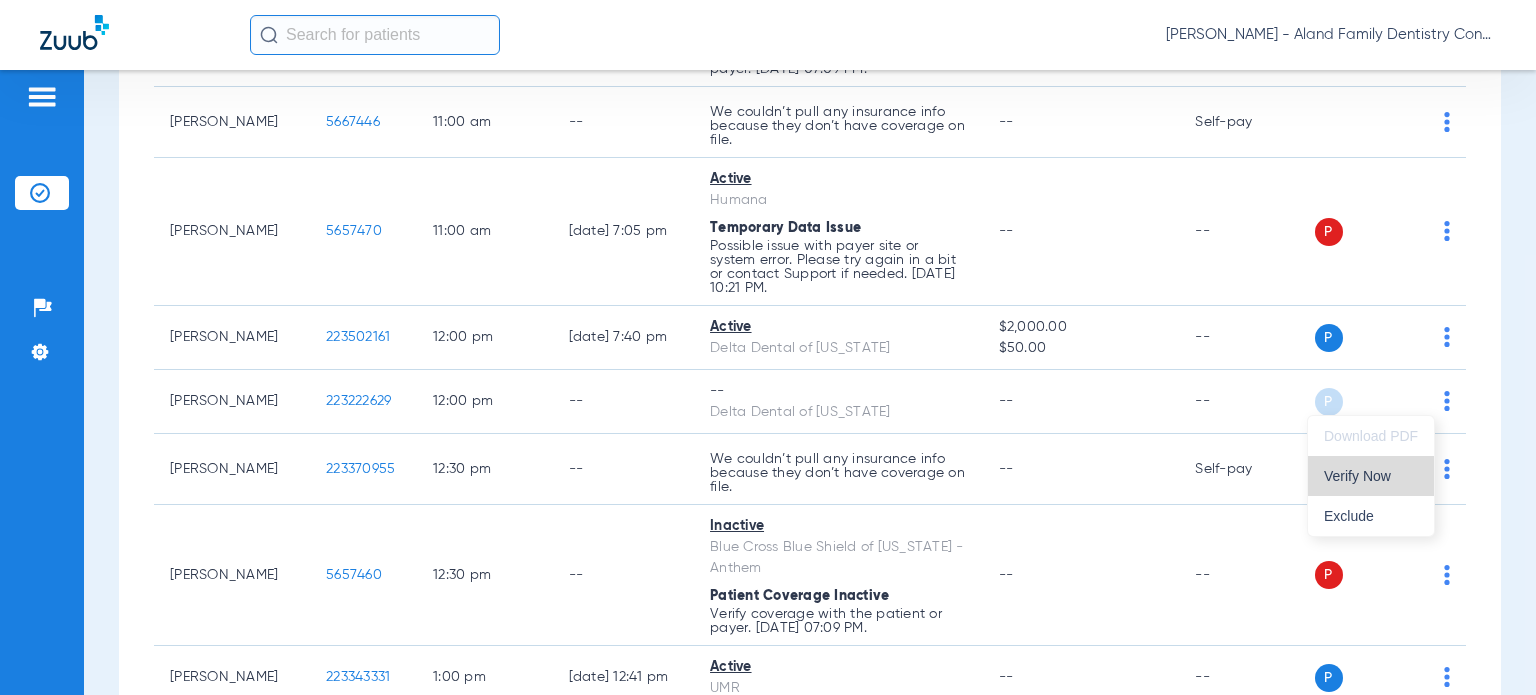 click on "Verify Now" at bounding box center (1371, 476) 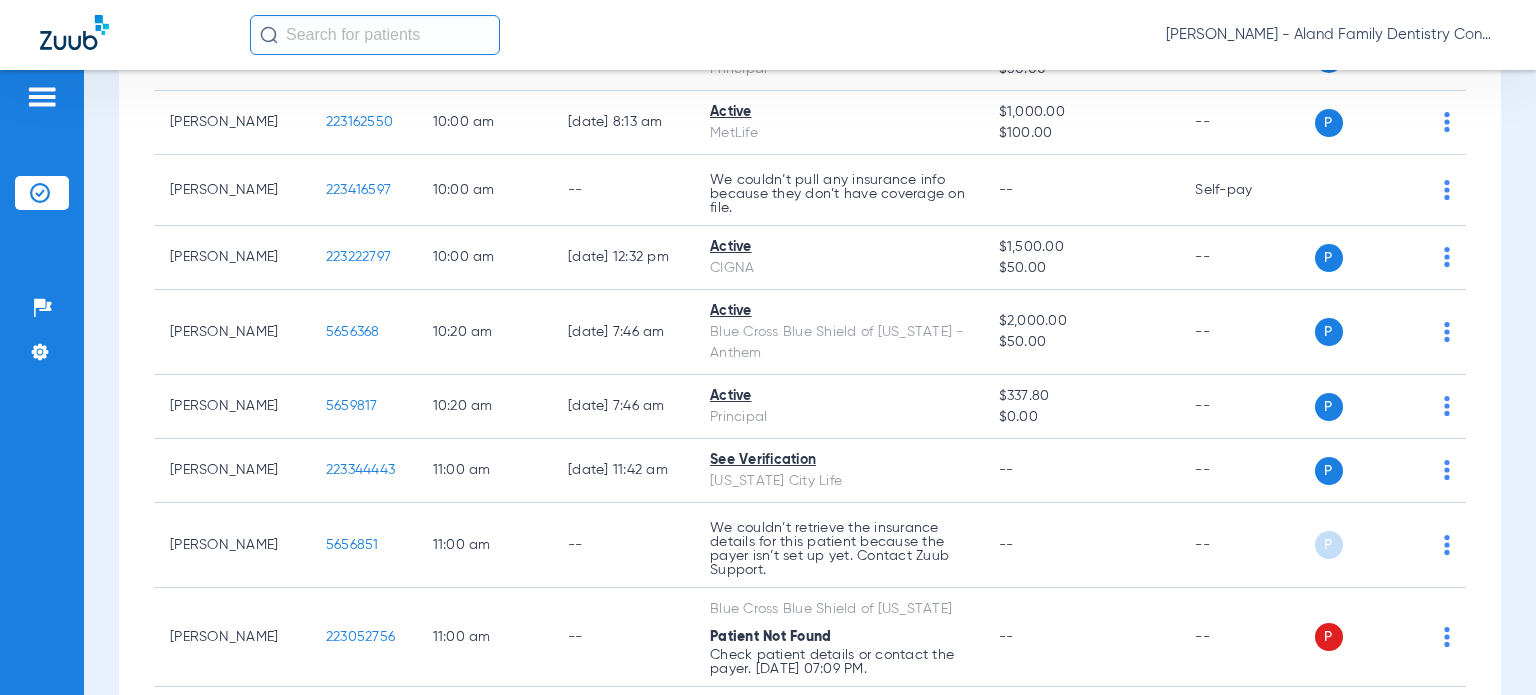 scroll, scrollTop: 500, scrollLeft: 0, axis: vertical 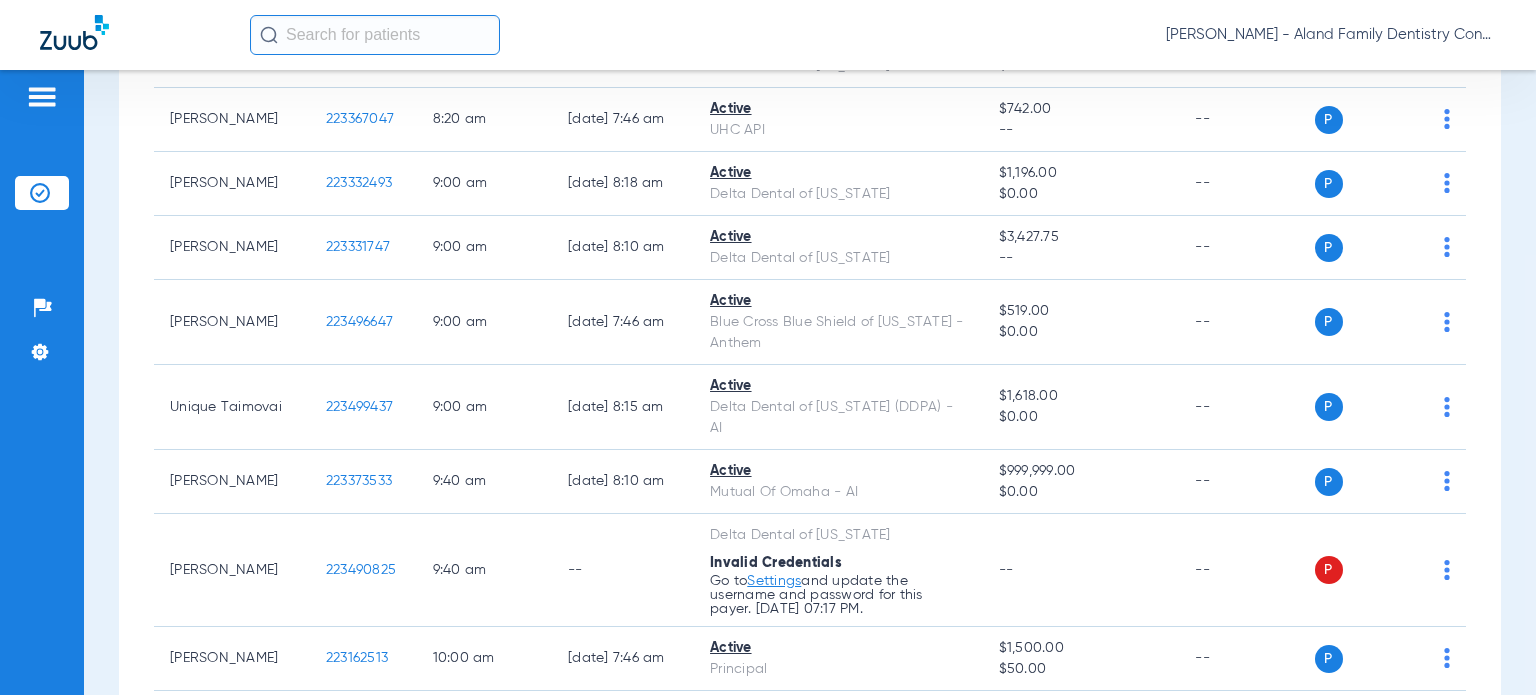 click on "[PERSON_NAME] - Aland Family Dentistry Continental" 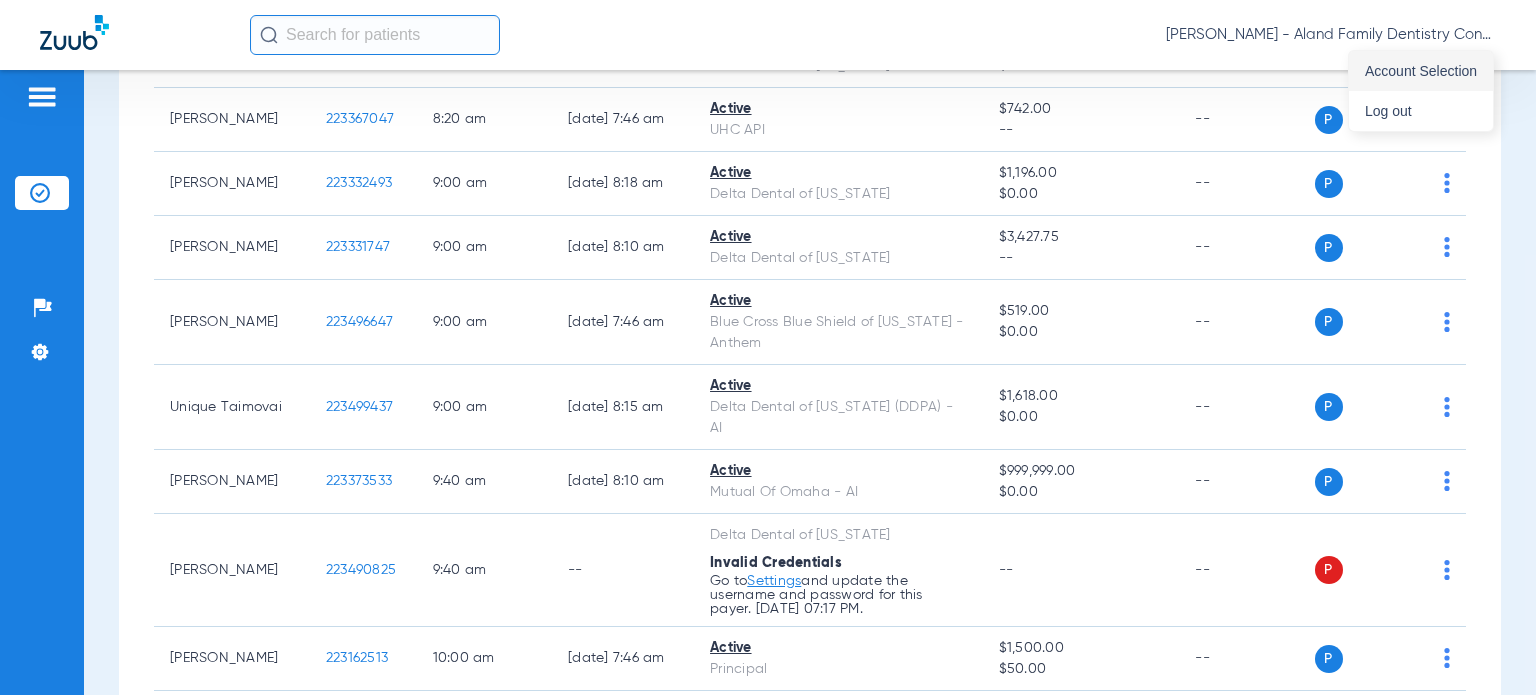 click on "Account Selection" at bounding box center (1421, 71) 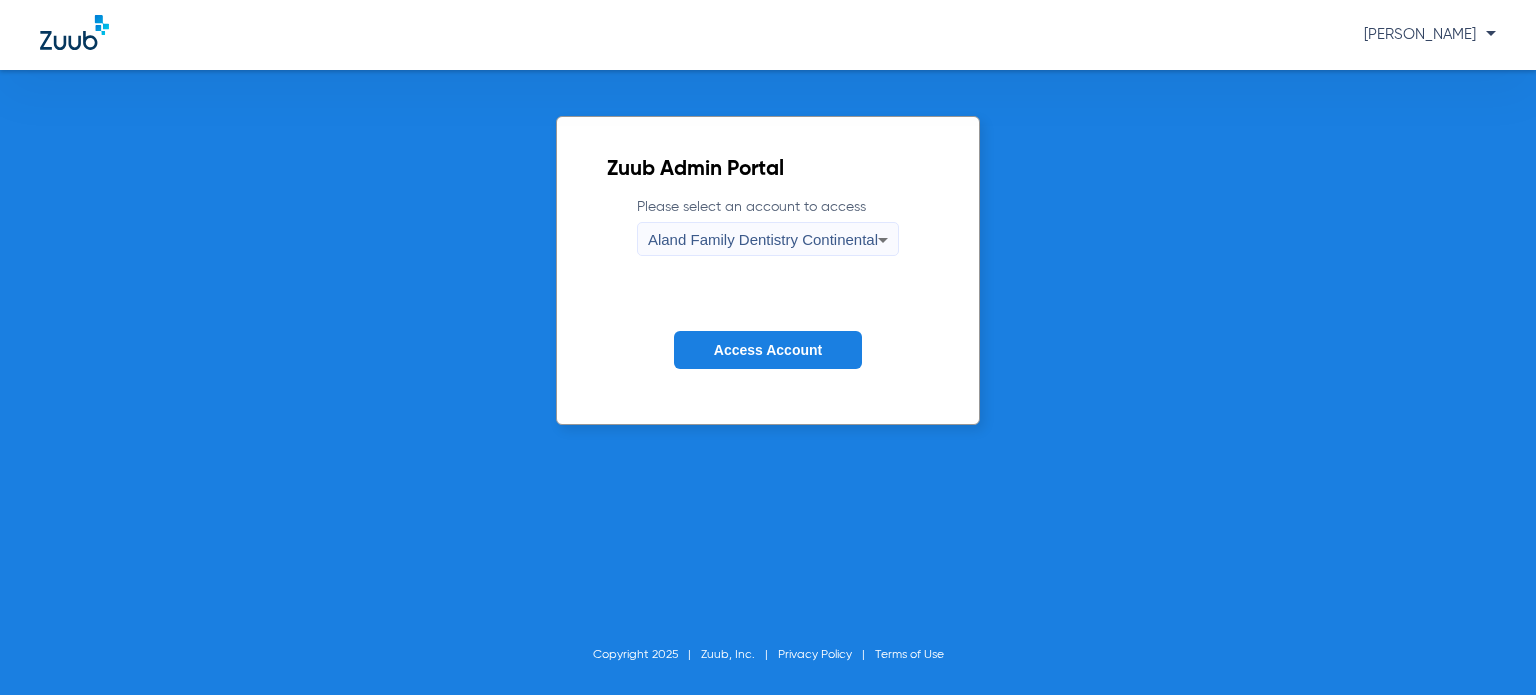 click on "Aland Family Dentistry Continental" at bounding box center [763, 239] 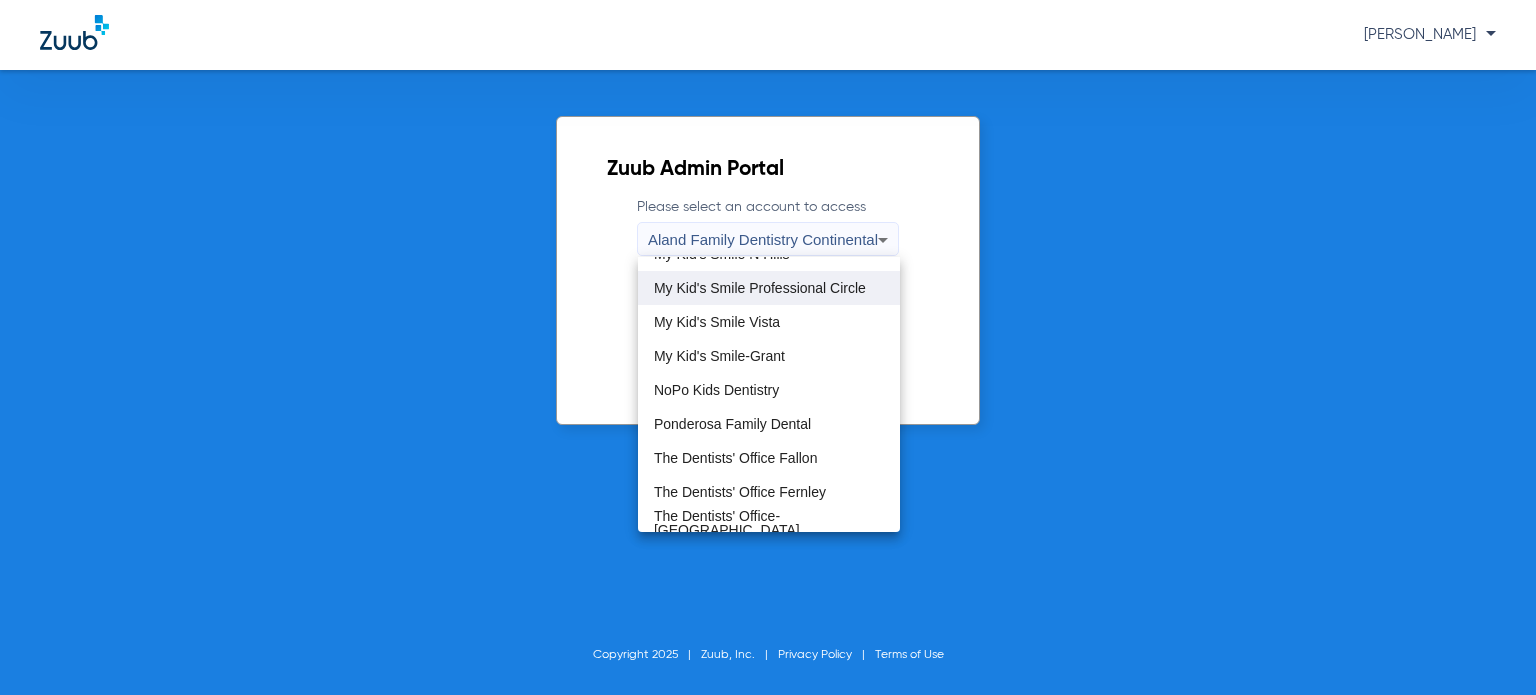 scroll, scrollTop: 575, scrollLeft: 0, axis: vertical 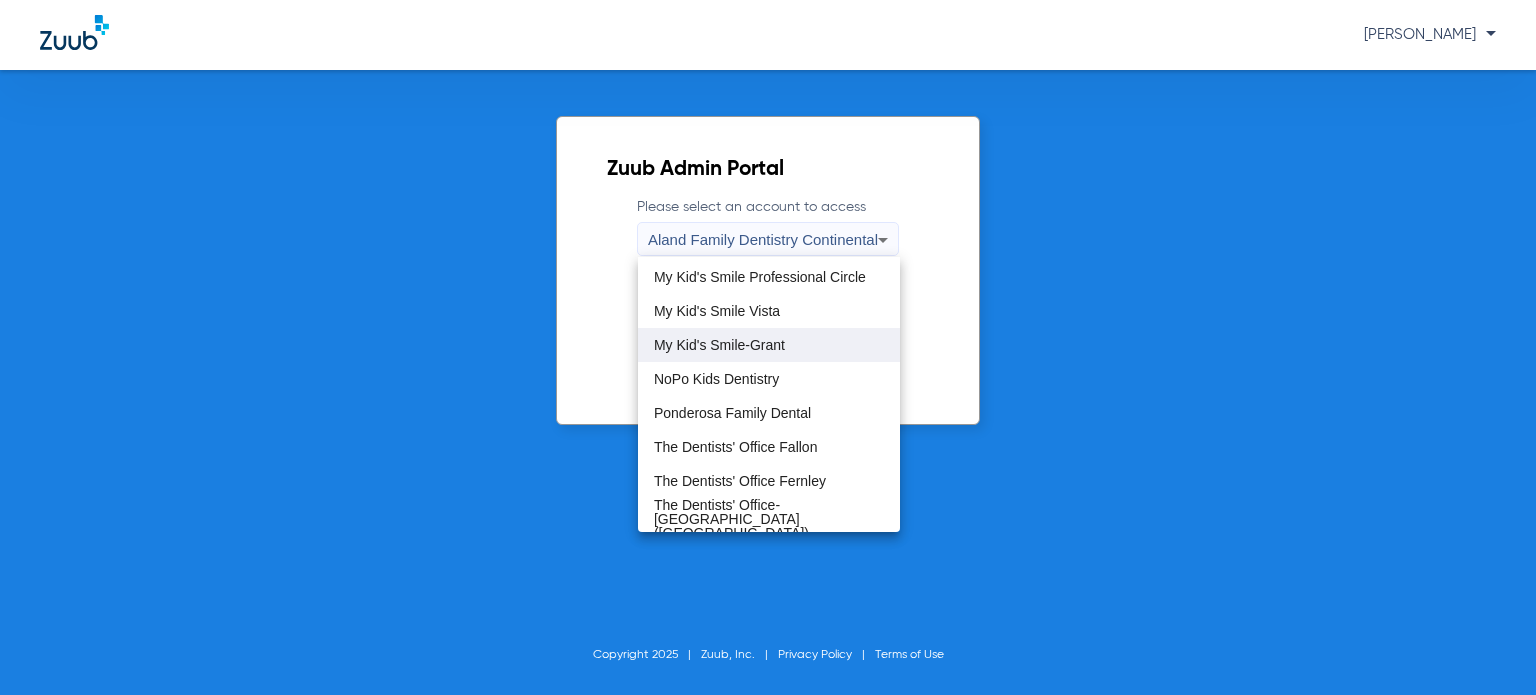 click on "My Kid's Smile-Grant" at bounding box center [719, 345] 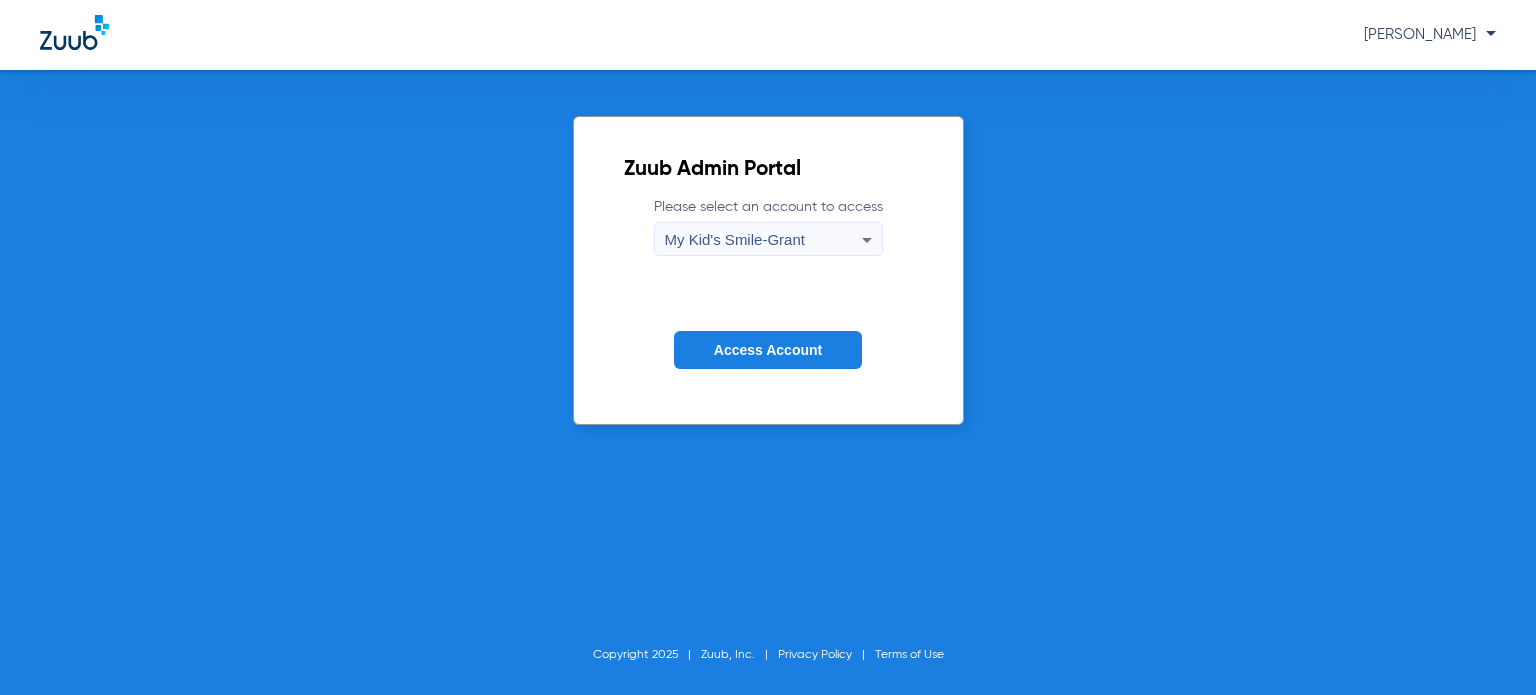 click on "Access Account" 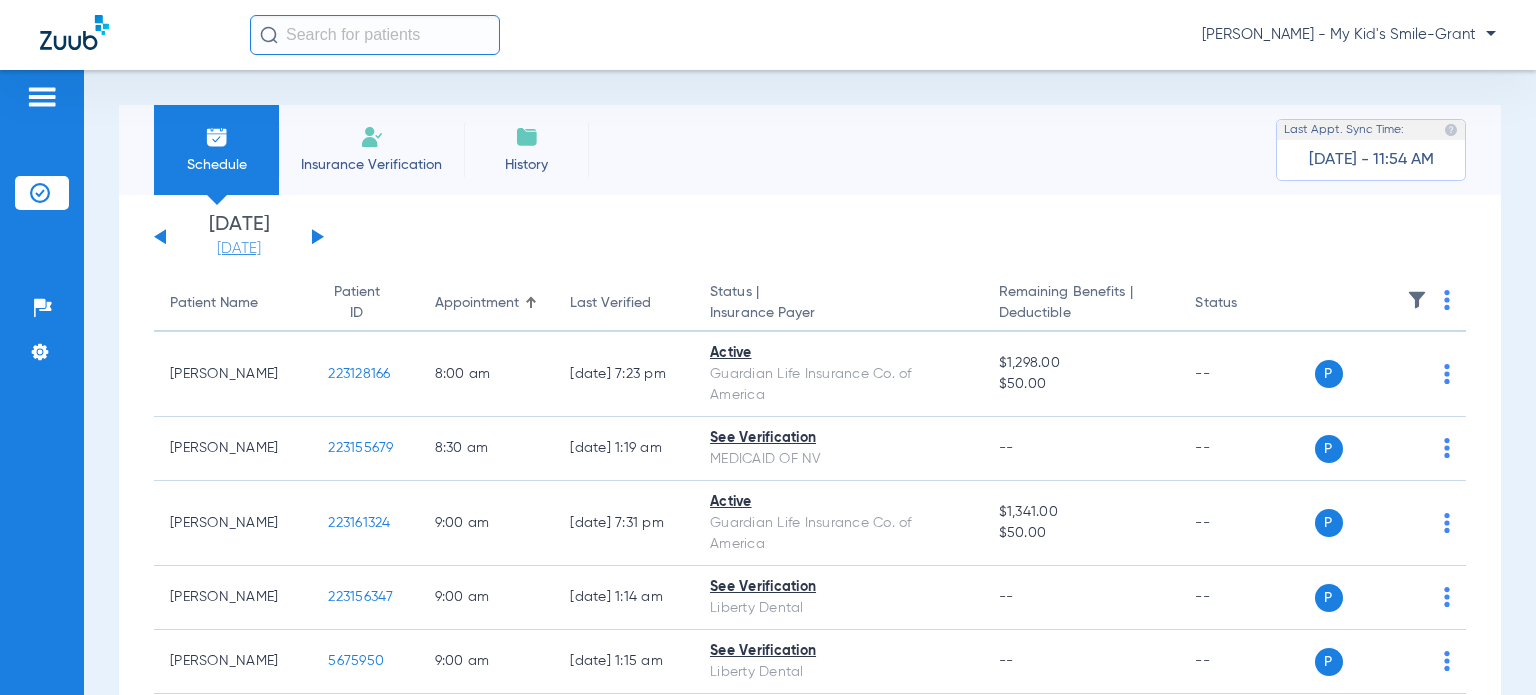 click on "[DATE]" 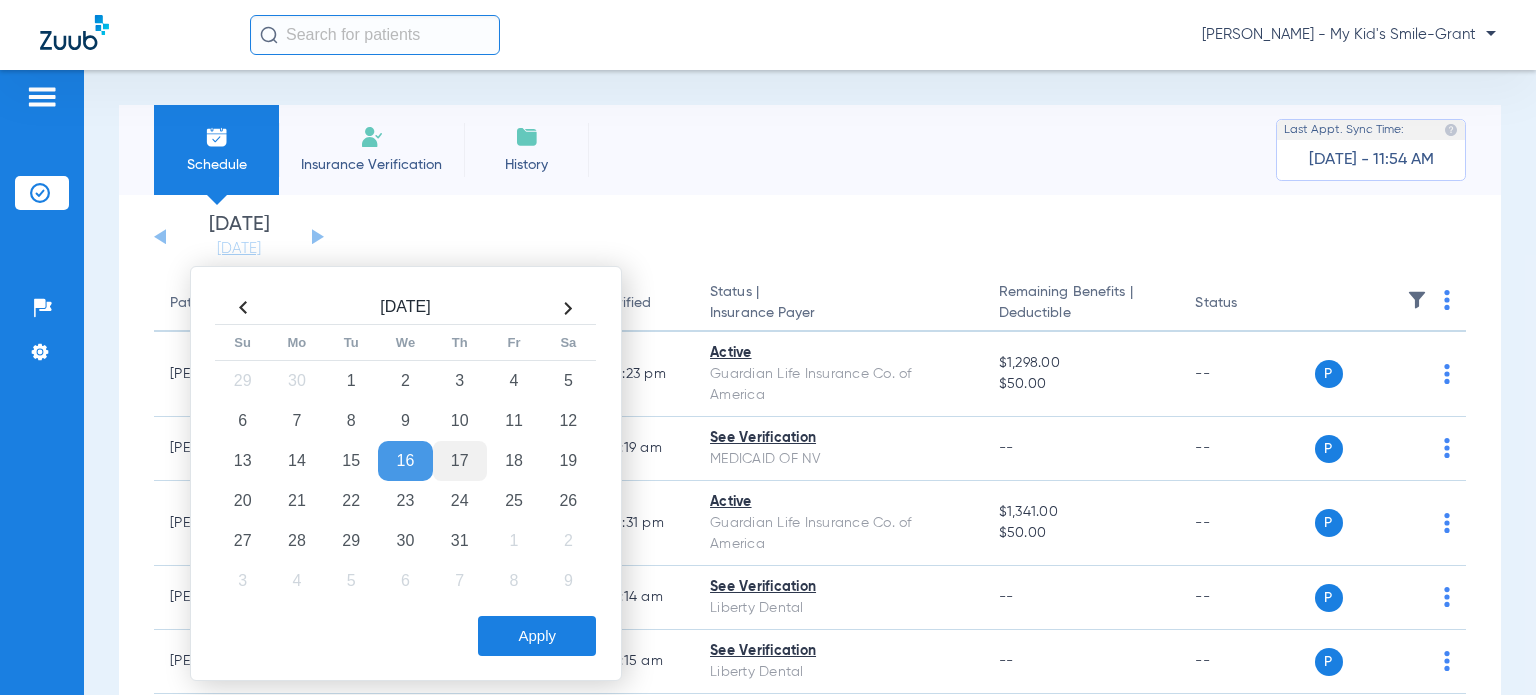 click on "17" 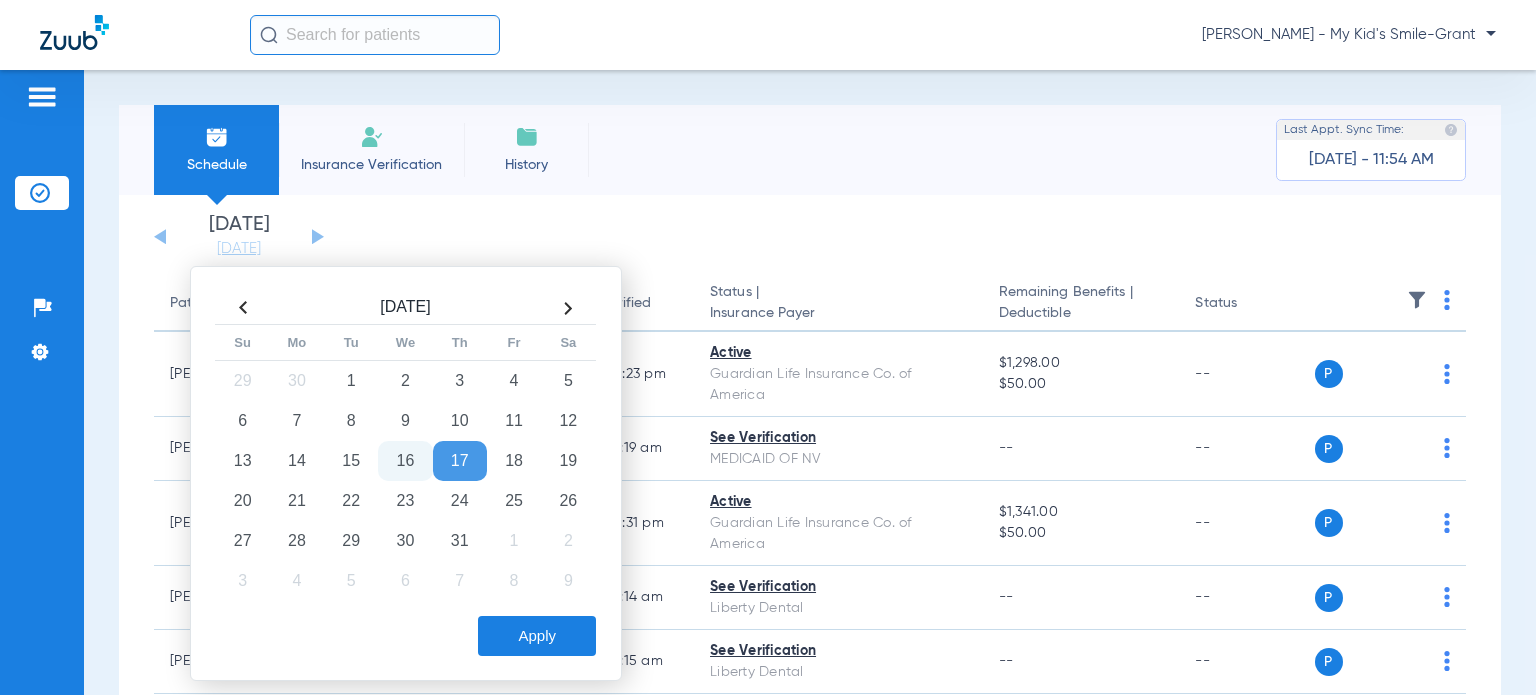 click on "Apply" 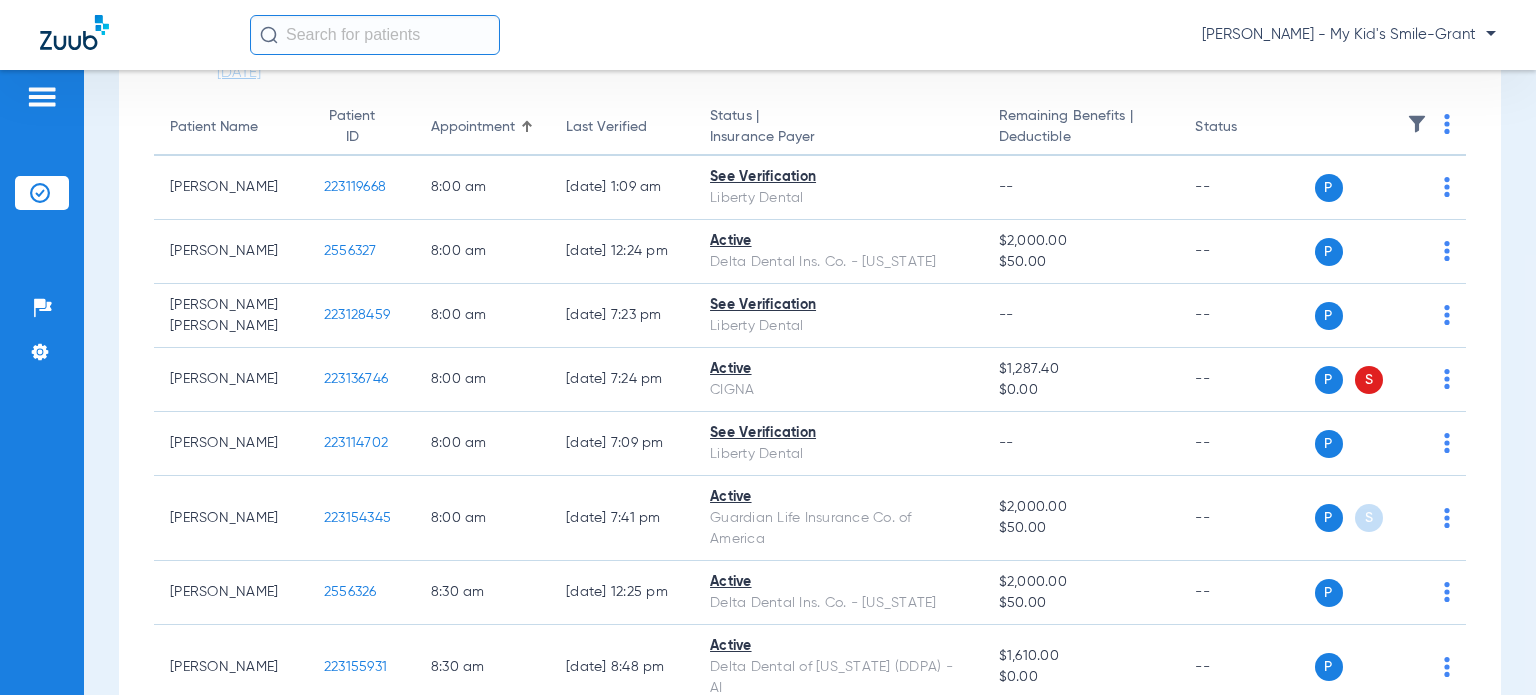 scroll, scrollTop: 200, scrollLeft: 0, axis: vertical 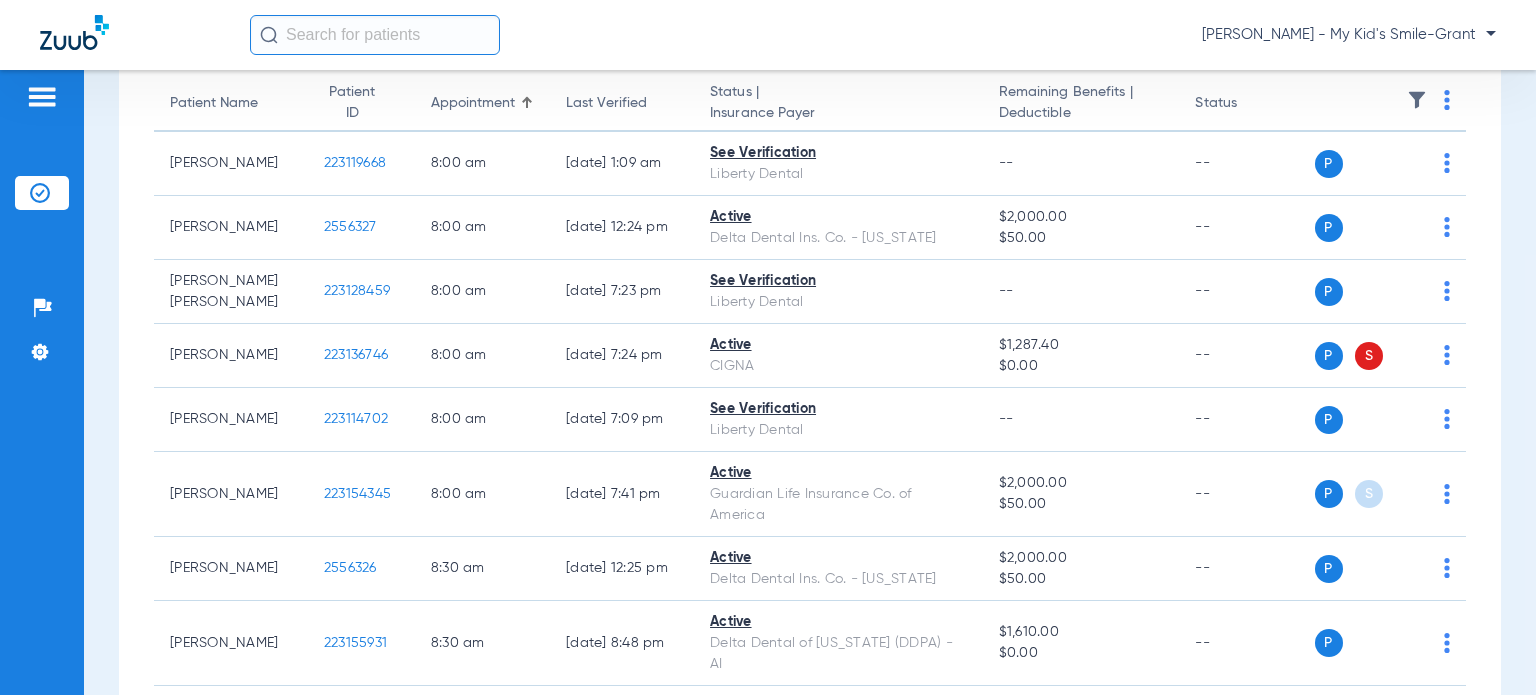 click on "Schedule Insurance Verification History  Last Appt. Sync Time:   [DATE] - 11:54 AM   [DATE]   [DATE]   [DATE]   [DATE]   [DATE]   [DATE]   [DATE]   [DATE]   [DATE]   [DATE]   [DATE]   [DATE]   [DATE]   [DATE]   [DATE]   [DATE]   [DATE]   [DATE]   [DATE]   [DATE]   [DATE]   [DATE]   [DATE]   [DATE]   [DATE]   [DATE]   [DATE]   [DATE]   [DATE]   [DATE]   [DATE]   [DATE]   [DATE]   [DATE]   [DATE]   [DATE]   [DATE]   [DATE]   [DATE]   [DATE]   [DATE]  Su 1" at bounding box center [810, 382] 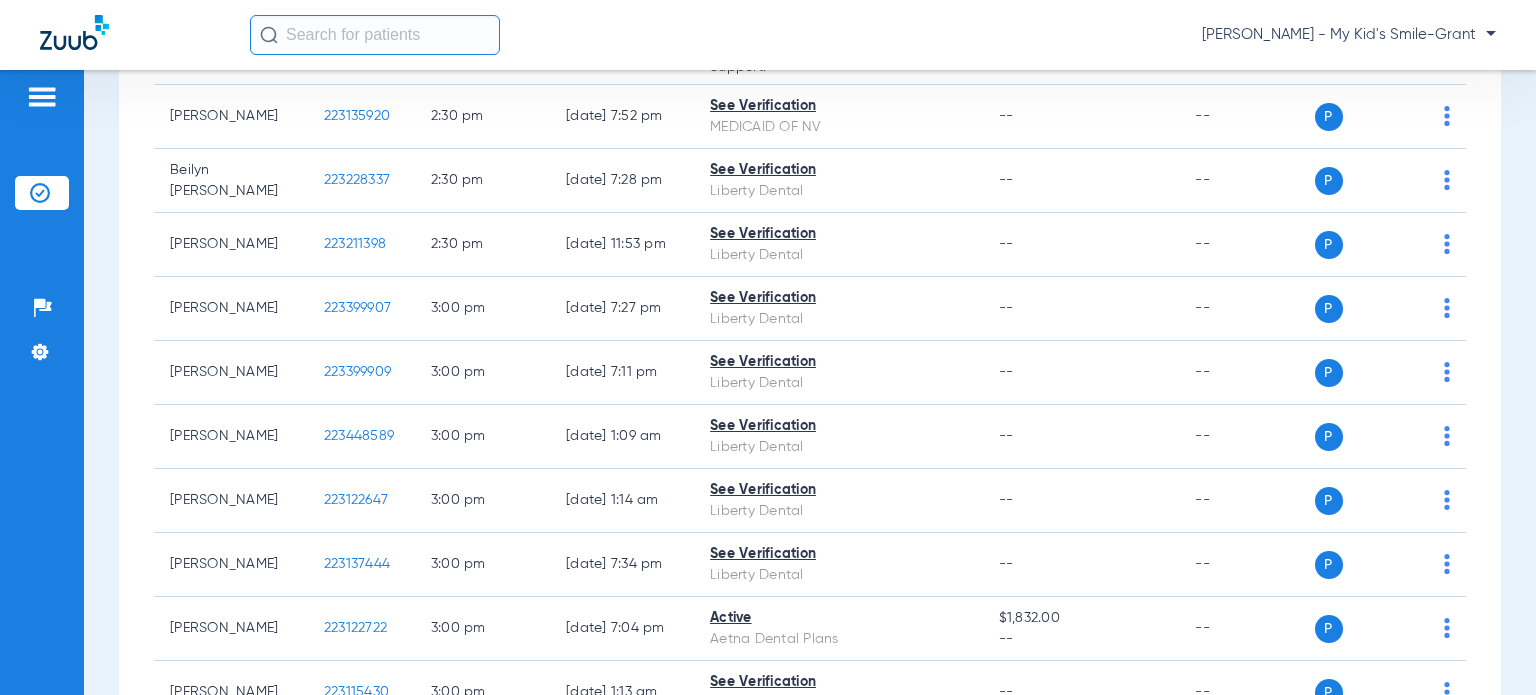 scroll, scrollTop: 3700, scrollLeft: 0, axis: vertical 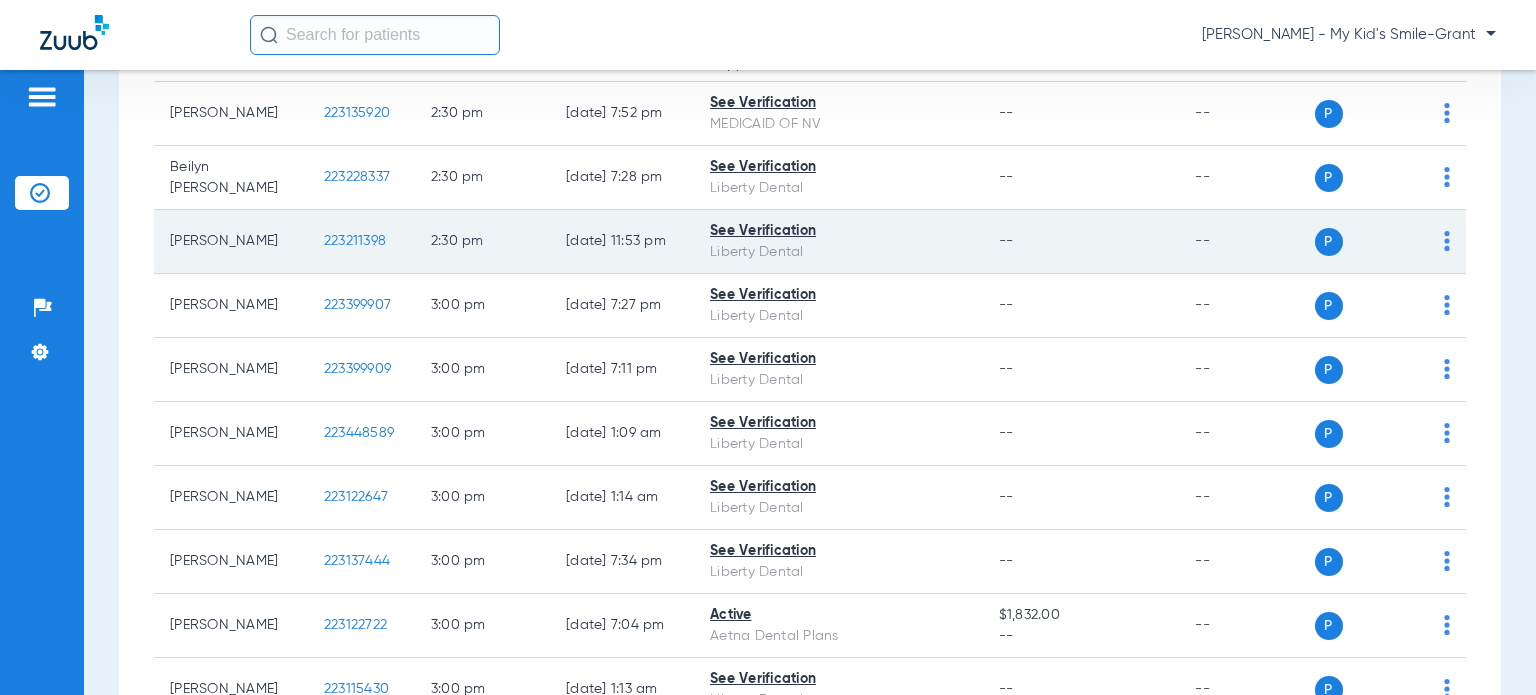 click 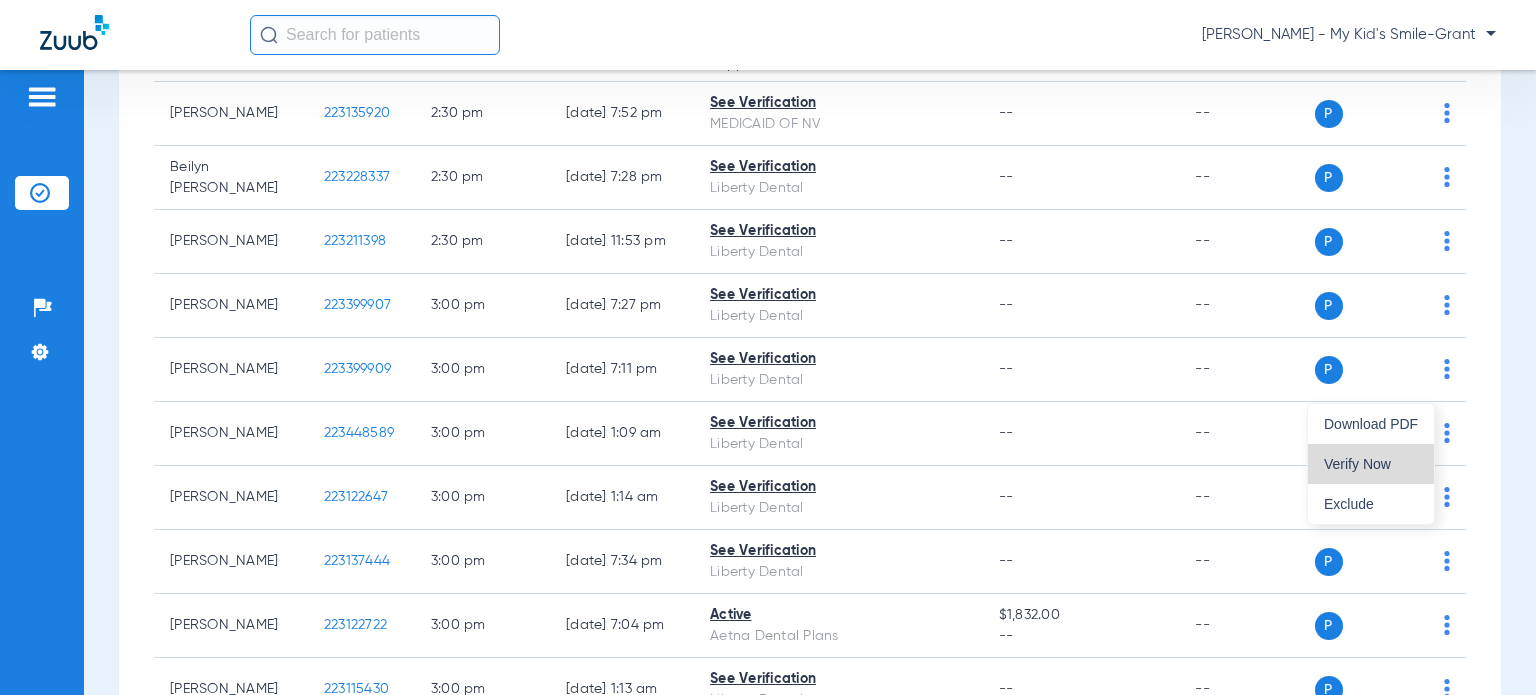 click on "Verify Now" at bounding box center (1371, 464) 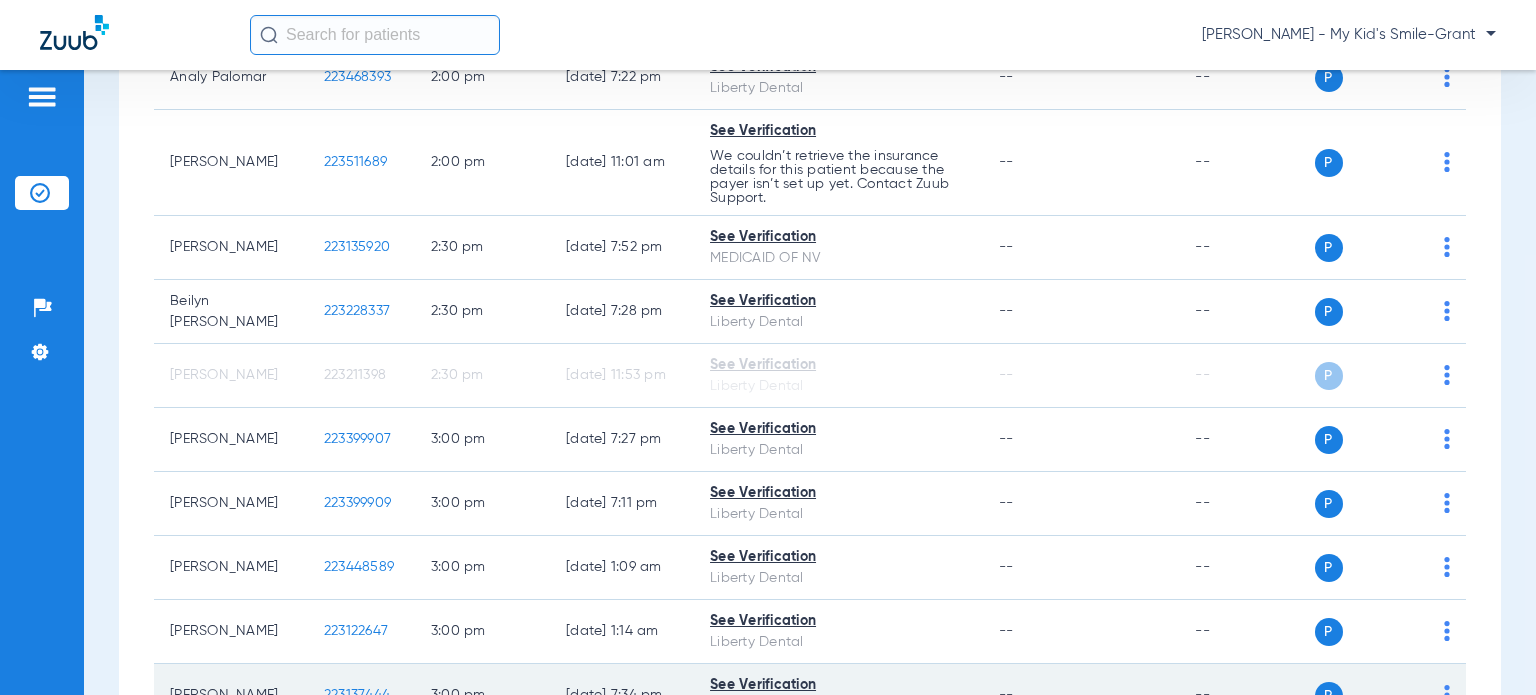 scroll, scrollTop: 3834, scrollLeft: 0, axis: vertical 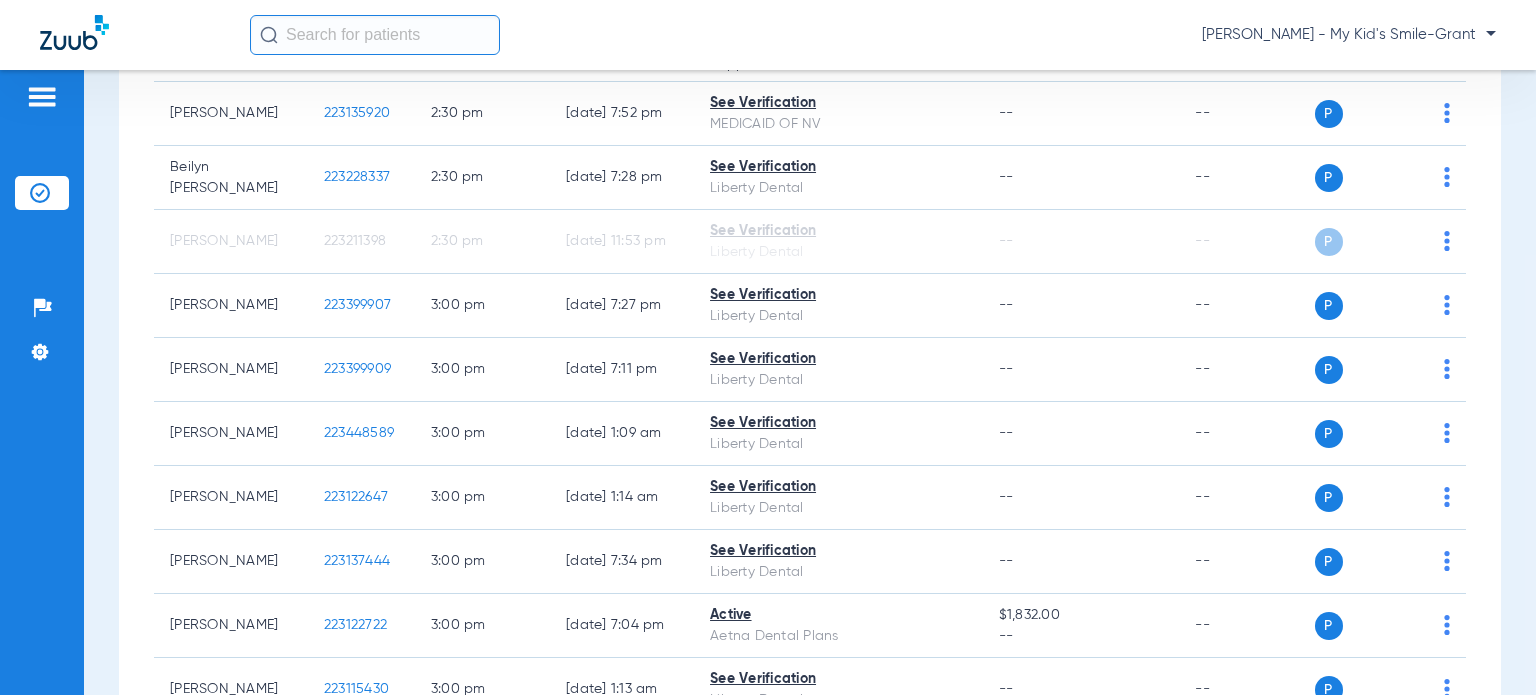 click on "Schedule Insurance Verification History  Last Appt. Sync Time:   [DATE] - 11:54 AM   [DATE]   [DATE]   [DATE]   [DATE]   [DATE]   [DATE]   [DATE]   [DATE]   [DATE]   [DATE]   [DATE]   [DATE]   [DATE]   [DATE]   [DATE]   [DATE]   [DATE]   [DATE]   [DATE]   [DATE]   [DATE]   [DATE]   [DATE]   [DATE]   [DATE]   [DATE]   [DATE]   [DATE]   [DATE]   [DATE]   [DATE]   [DATE]   [DATE]   [DATE]   [DATE]   [DATE]   [DATE]   [DATE]   [DATE]   [DATE]   [DATE]  Su 1" at bounding box center [810, 382] 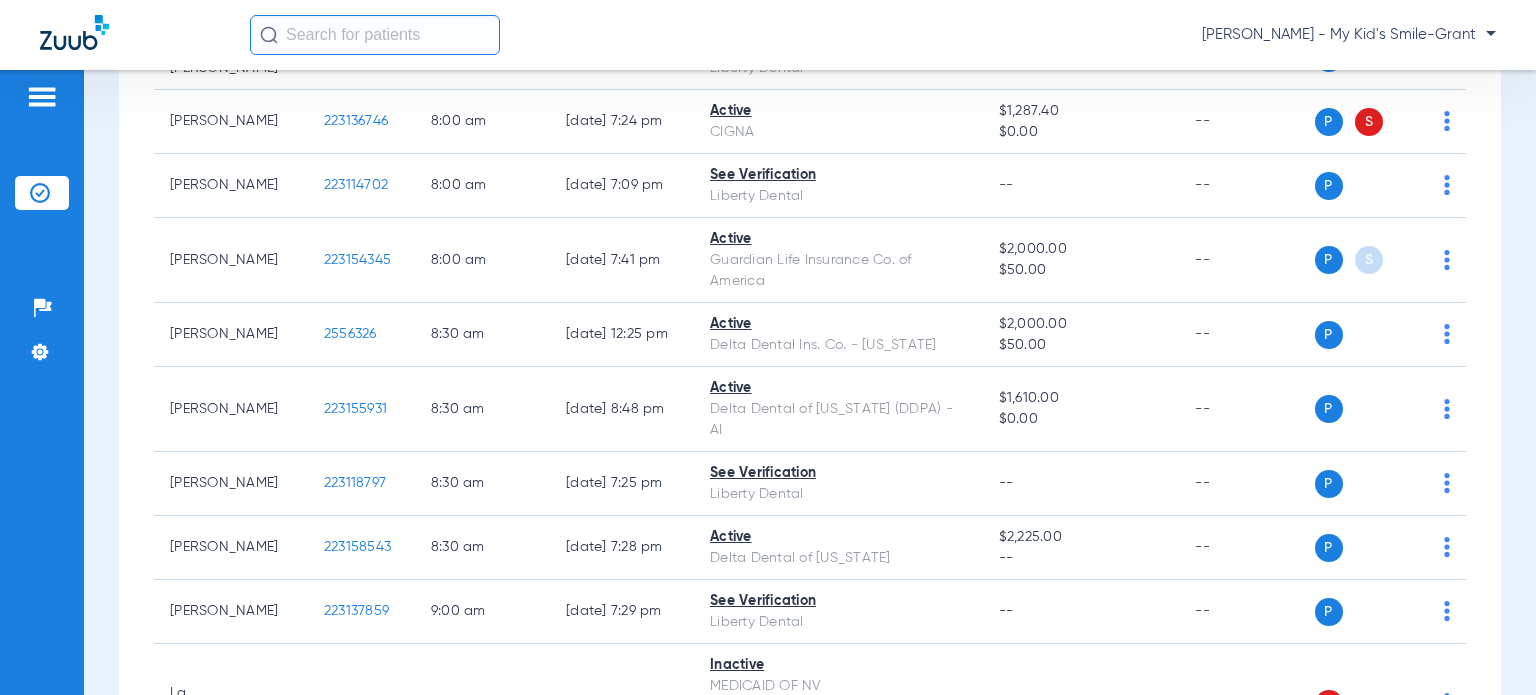 scroll, scrollTop: 0, scrollLeft: 0, axis: both 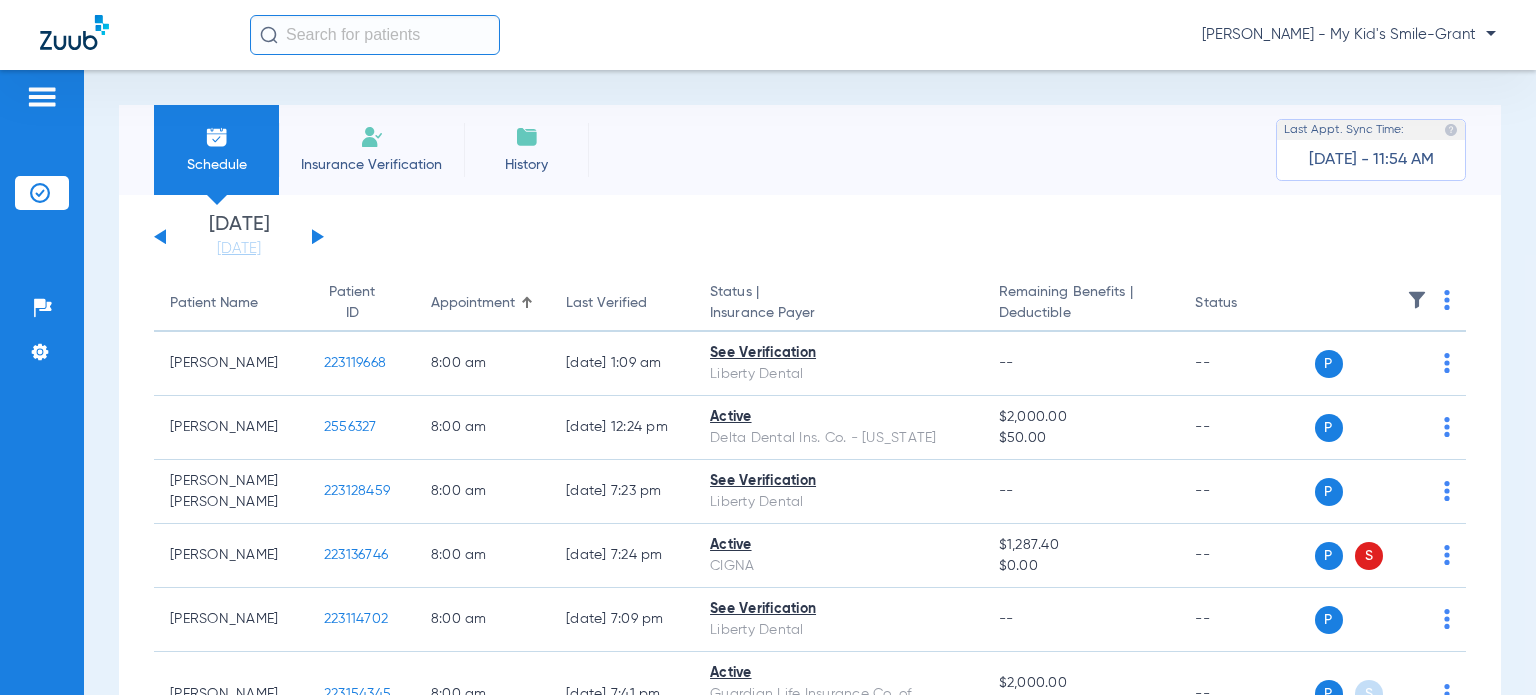 click on "[DATE]   [DATE]   [DATE]   [DATE]   [DATE]   [DATE]   [DATE]   [DATE]   [DATE]   [DATE]   [DATE]   [DATE]   [DATE]   [DATE]   [DATE]   [DATE]   [DATE]   [DATE]   [DATE]   [DATE]   [DATE]   [DATE]   [DATE]   [DATE]   [DATE]   [DATE]   [DATE]   [DATE]   [DATE]   [DATE]   [DATE]   [DATE]   [DATE]   [DATE]   [DATE]   [DATE]   [DATE]   [DATE]   [DATE]   [DATE]   [DATE]   [DATE]   [DATE]   [DATE]   [DATE]" 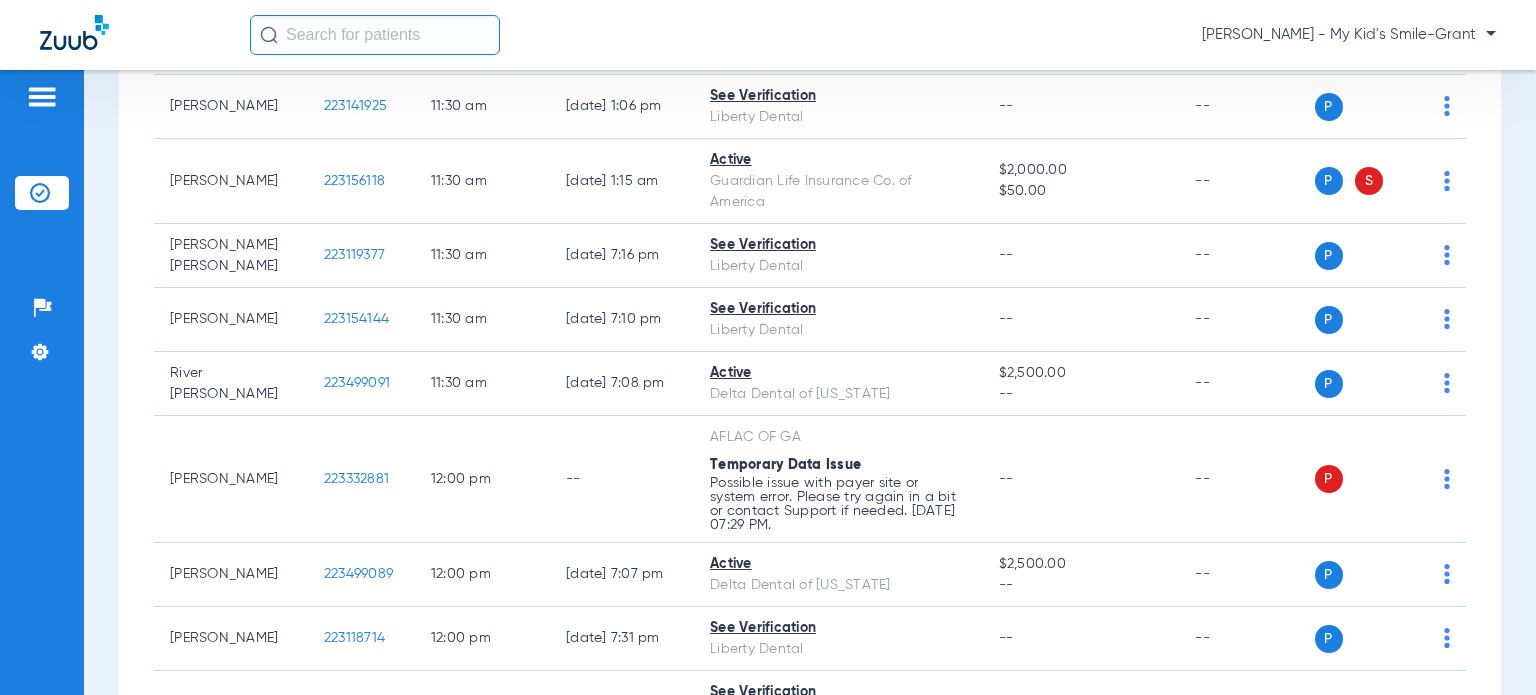 scroll, scrollTop: 3000, scrollLeft: 0, axis: vertical 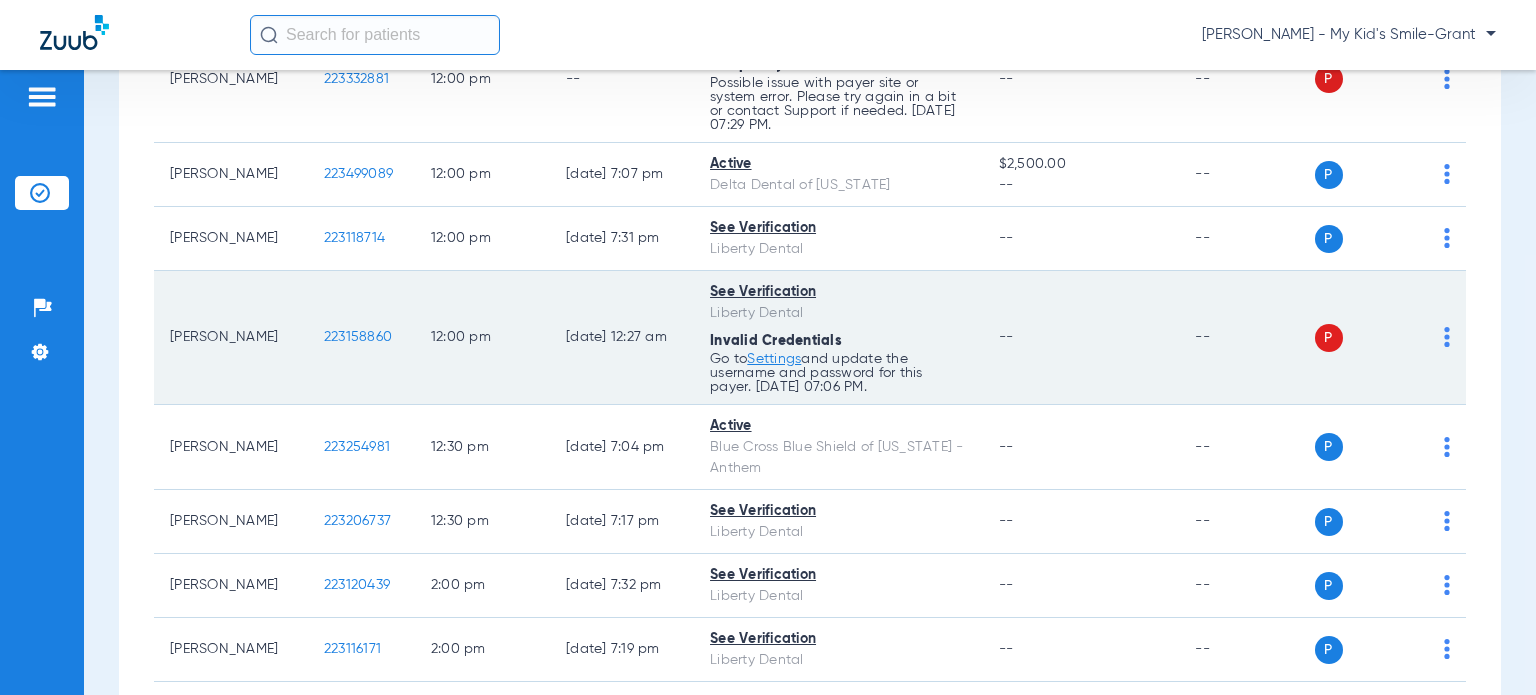 click on "P S" 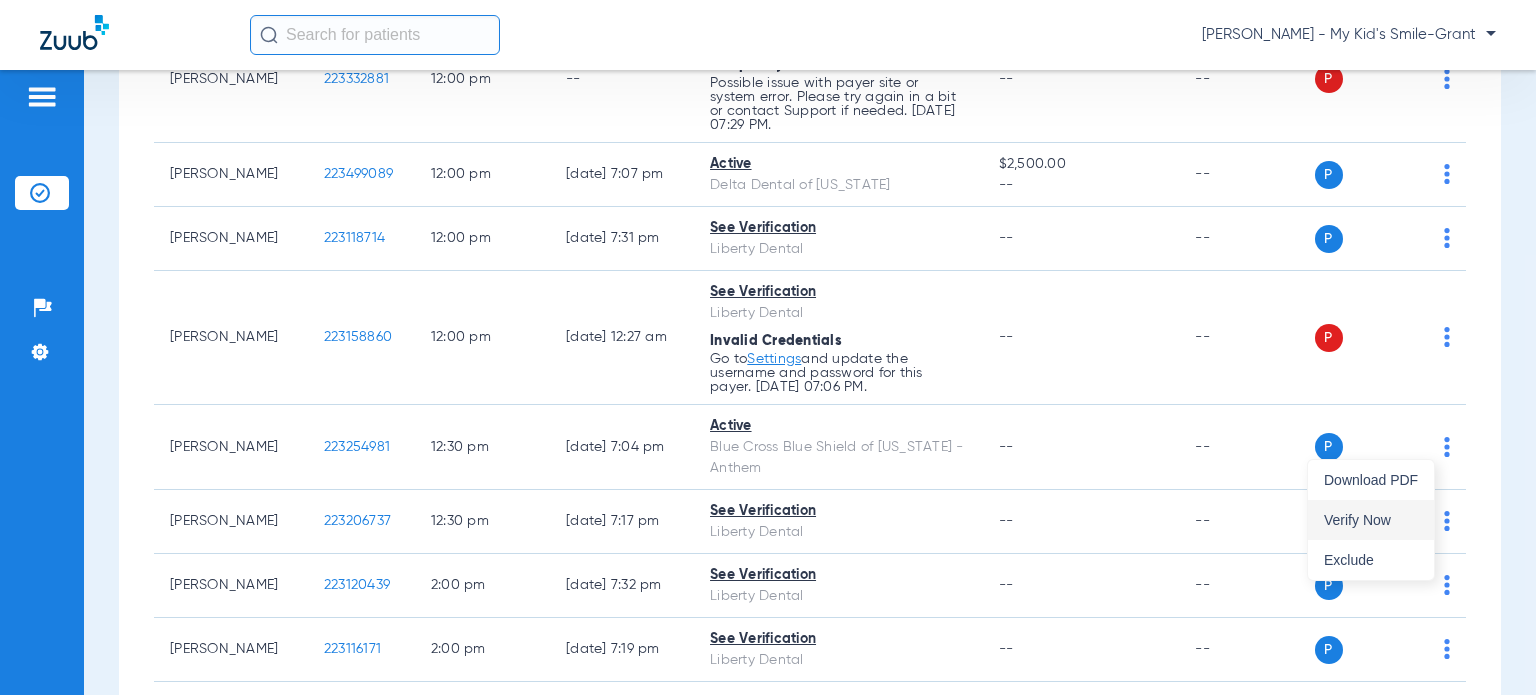 click on "Verify Now" at bounding box center (1371, 520) 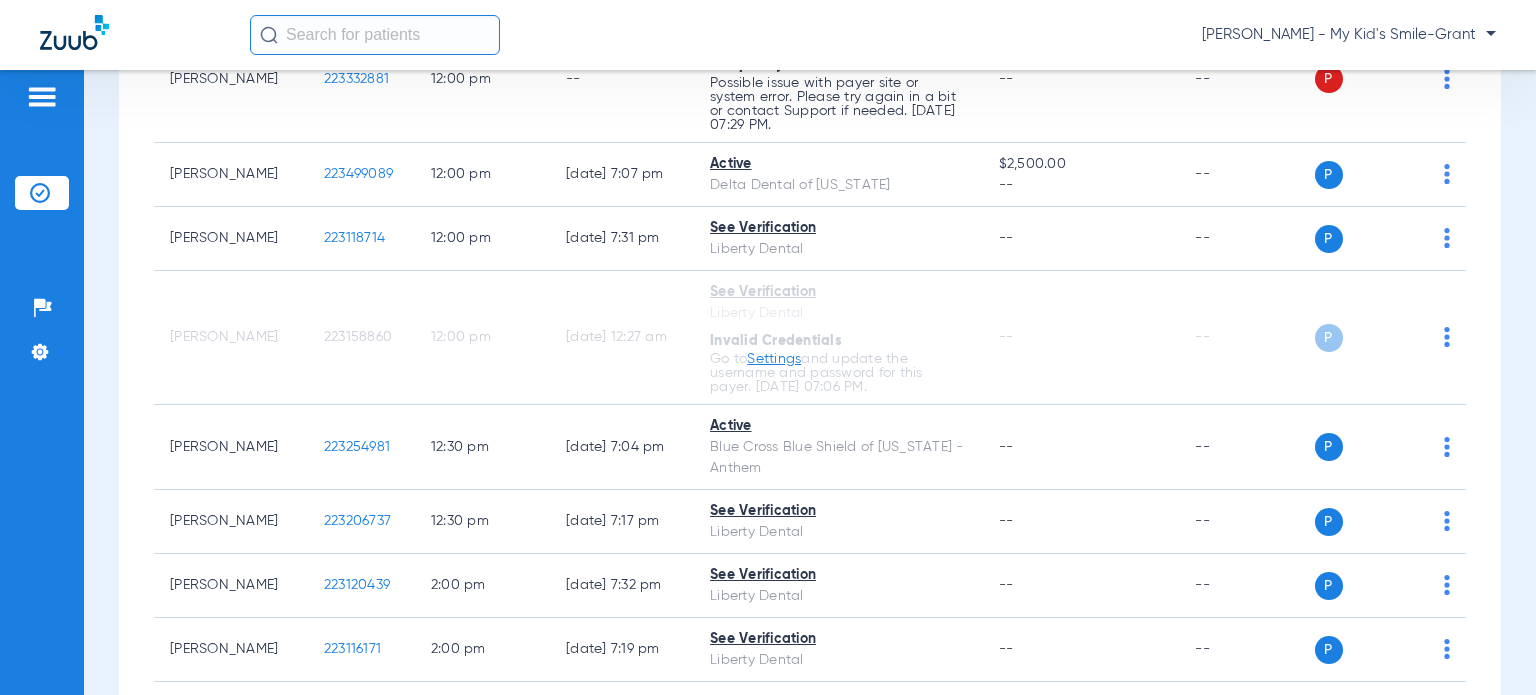 click on "[DATE]   [DATE]   [DATE]   [DATE]   [DATE]   [DATE]   [DATE]   [DATE]   [DATE]   [DATE]   [DATE]   [DATE]   [DATE]   [DATE]   [DATE]   [DATE]   [DATE]   [DATE]   [DATE]   [DATE]   [DATE]   [DATE]   [DATE]   [DATE]   [DATE]   [DATE]   [DATE]   [DATE]   [DATE]   [DATE]   [DATE]   [DATE]   [DATE]   [DATE]   [DATE]   [DATE]   [DATE]   [DATE]   [DATE]   [DATE]   [DATE]   [DATE]   [DATE]   [DATE]   [DATE]" 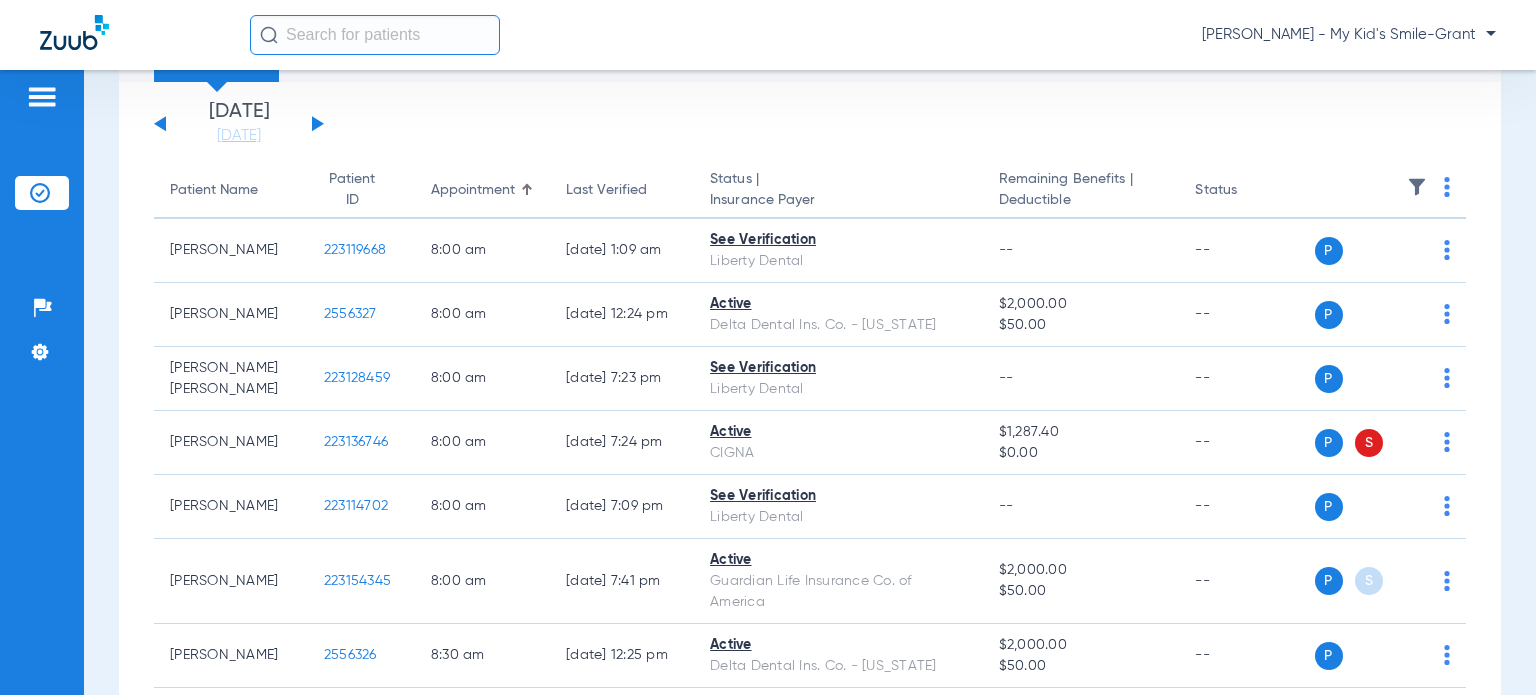 scroll, scrollTop: 0, scrollLeft: 0, axis: both 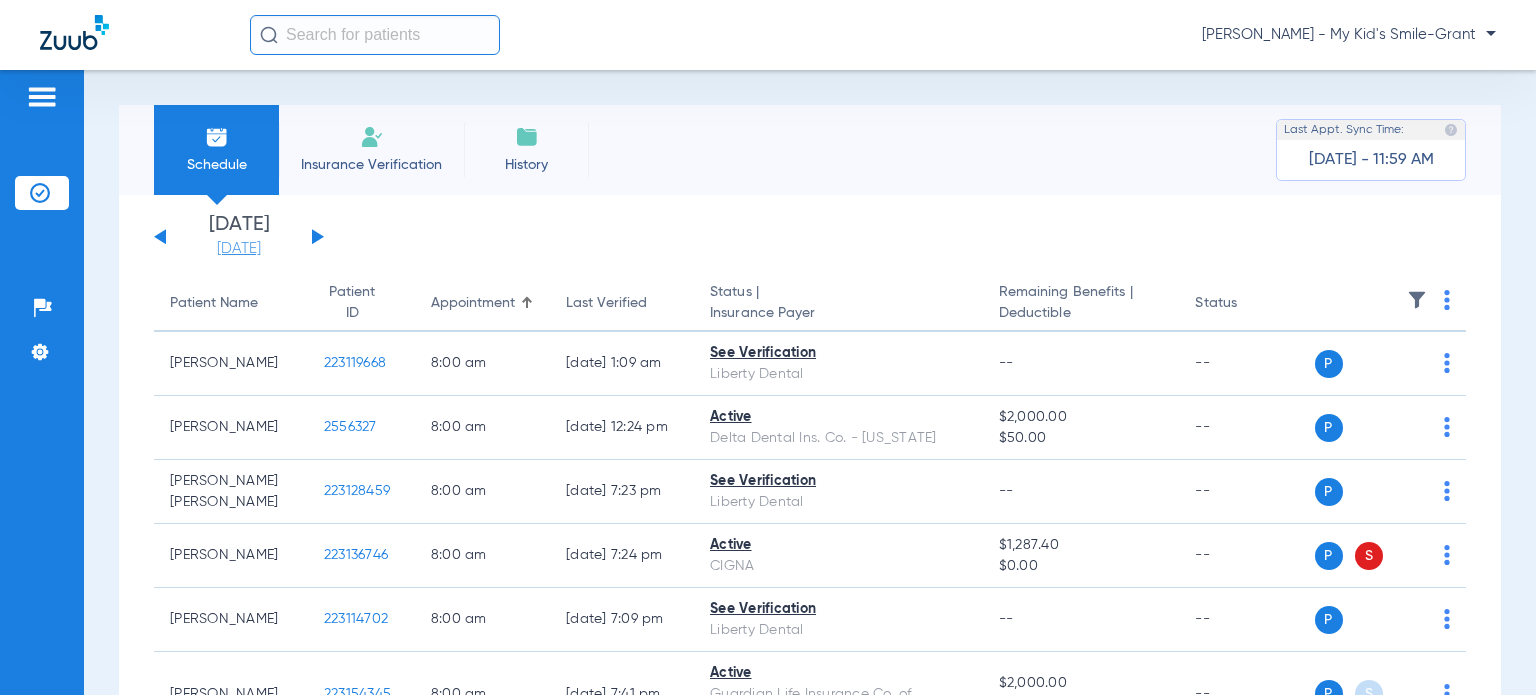 click on "[DATE]" 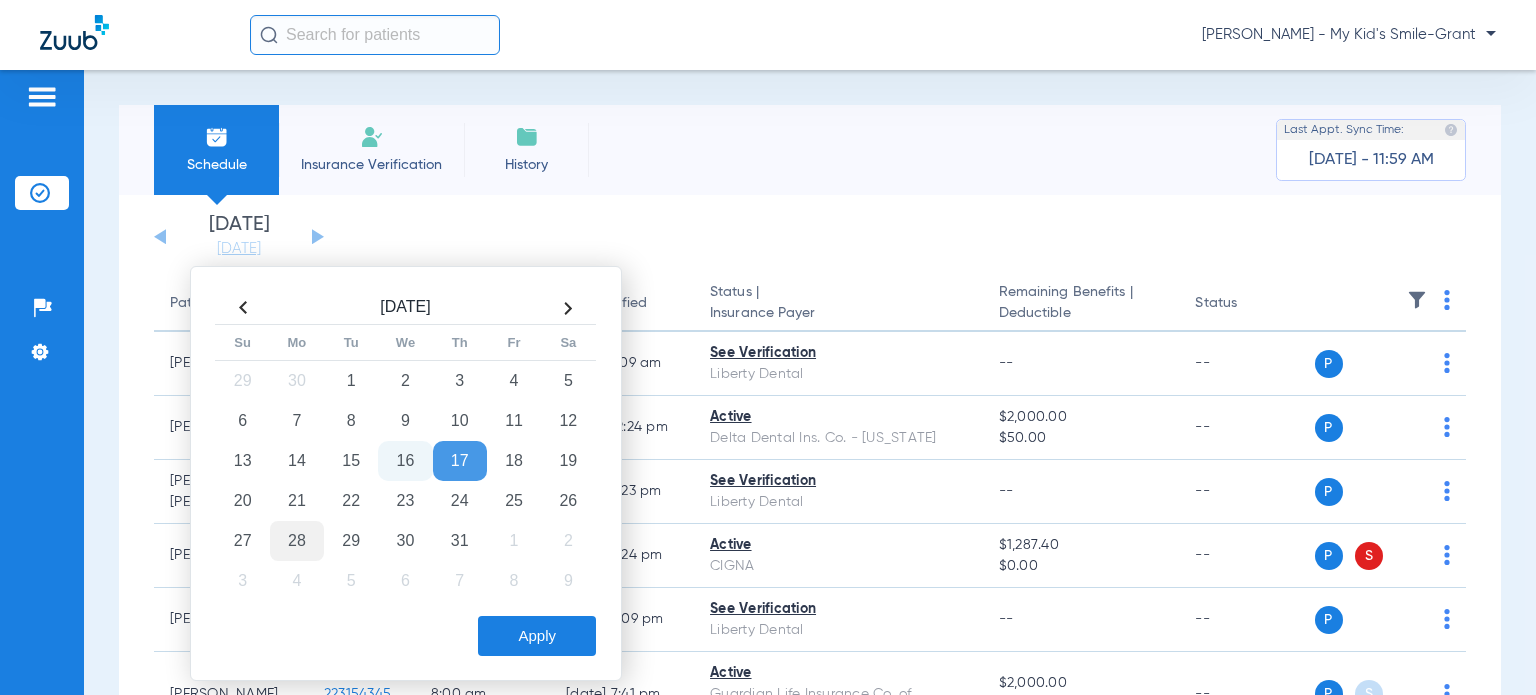 click on "28" 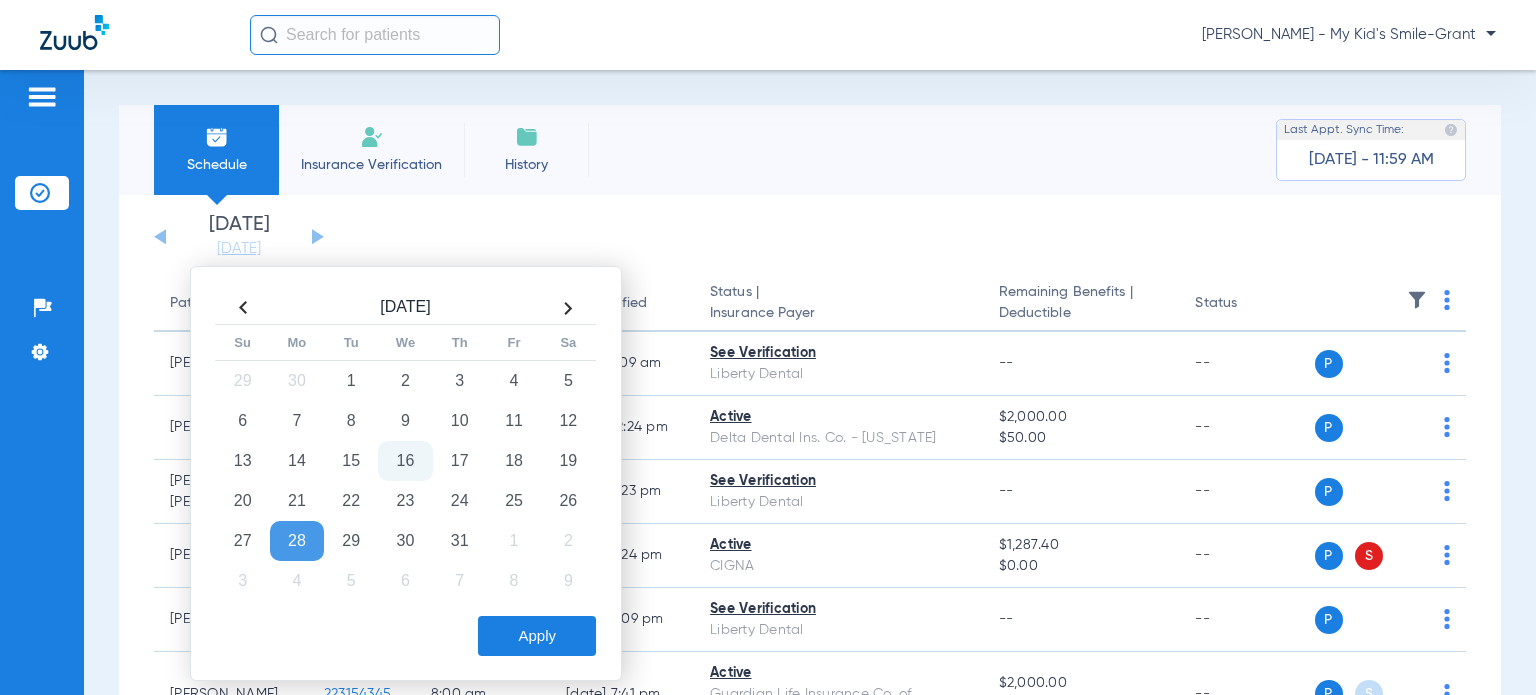 click on "Apply" 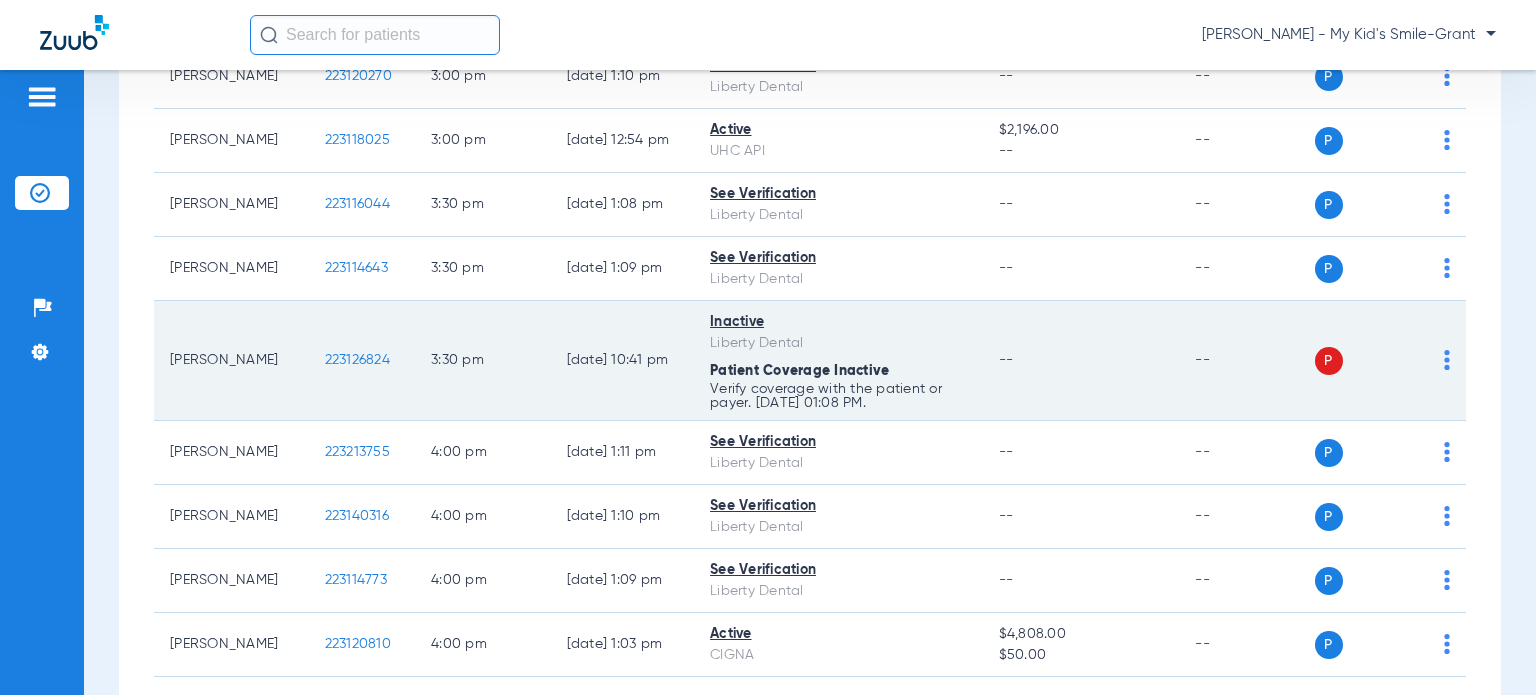 scroll, scrollTop: 2900, scrollLeft: 0, axis: vertical 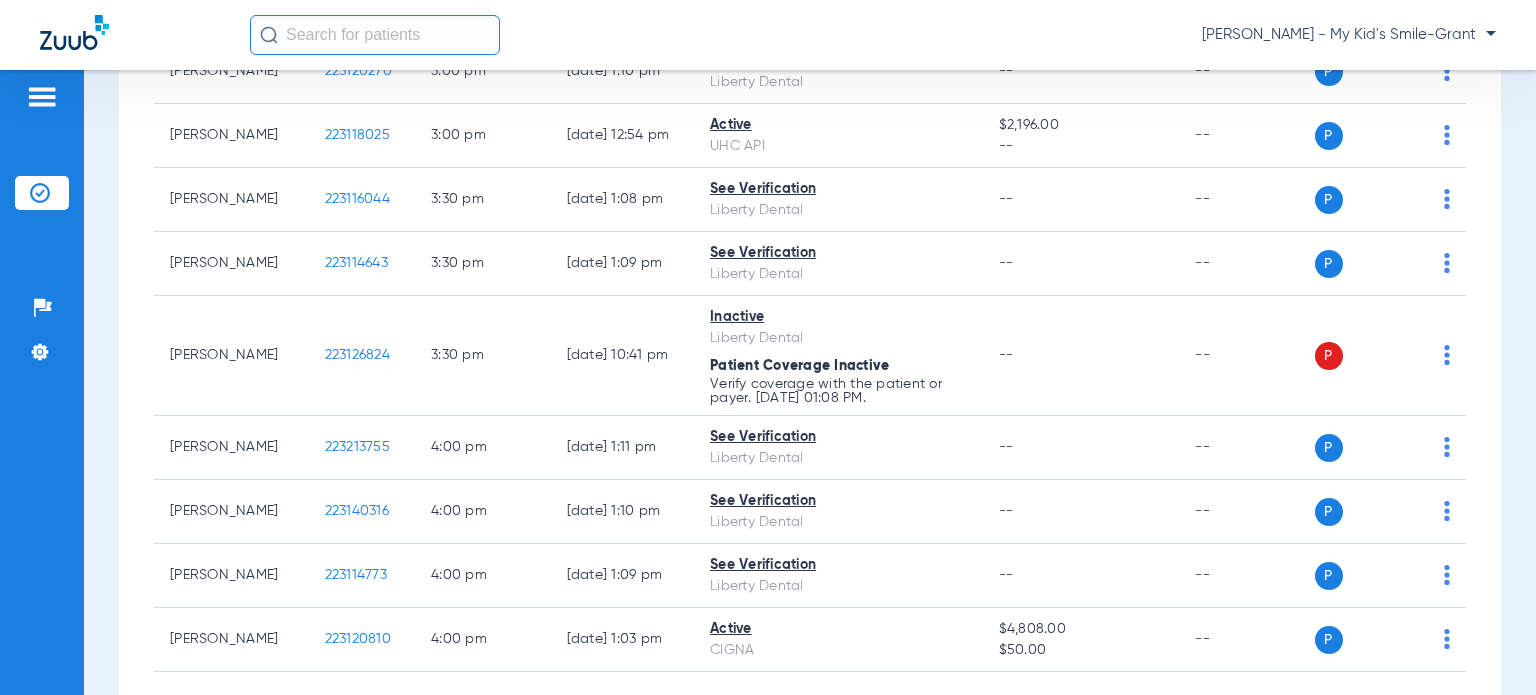 click on "[PERSON_NAME] - My Kid's Smile-Grant" 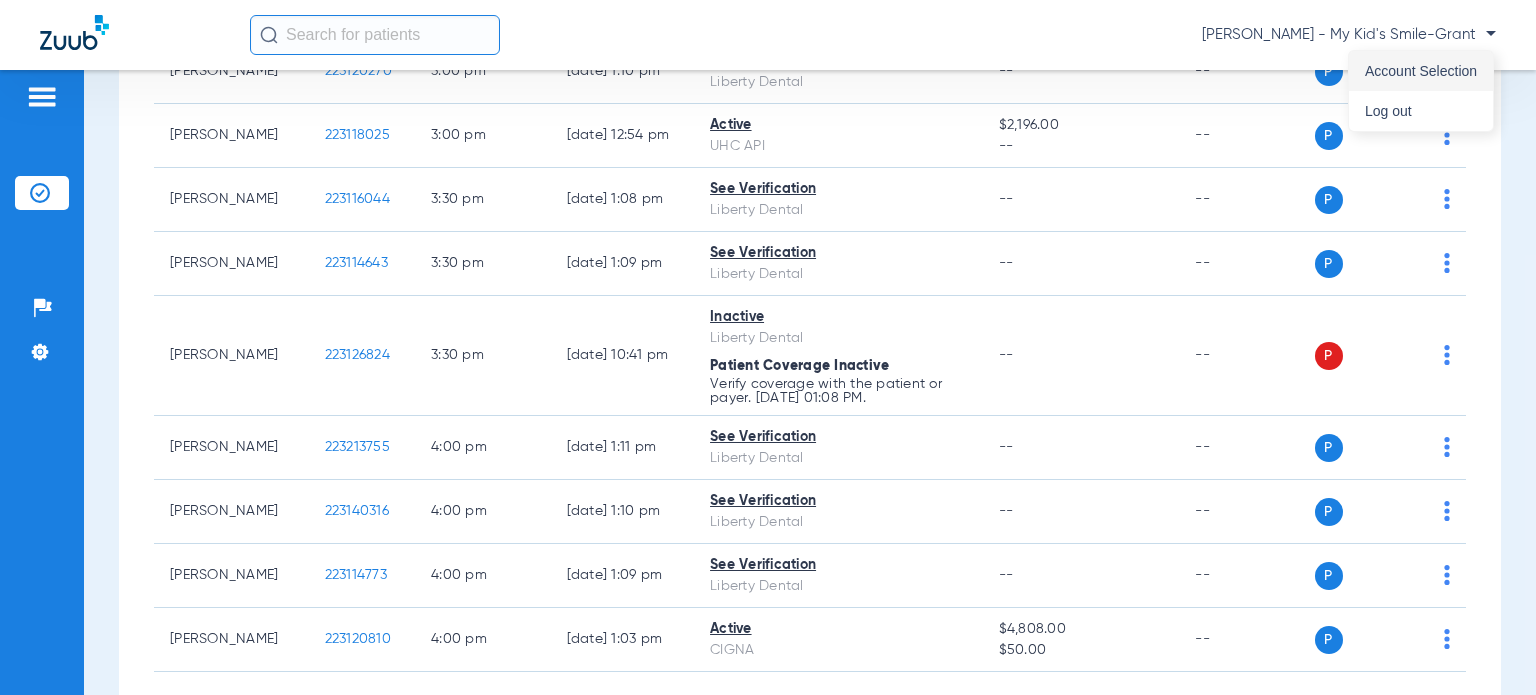 click on "Account Selection" at bounding box center [1421, 71] 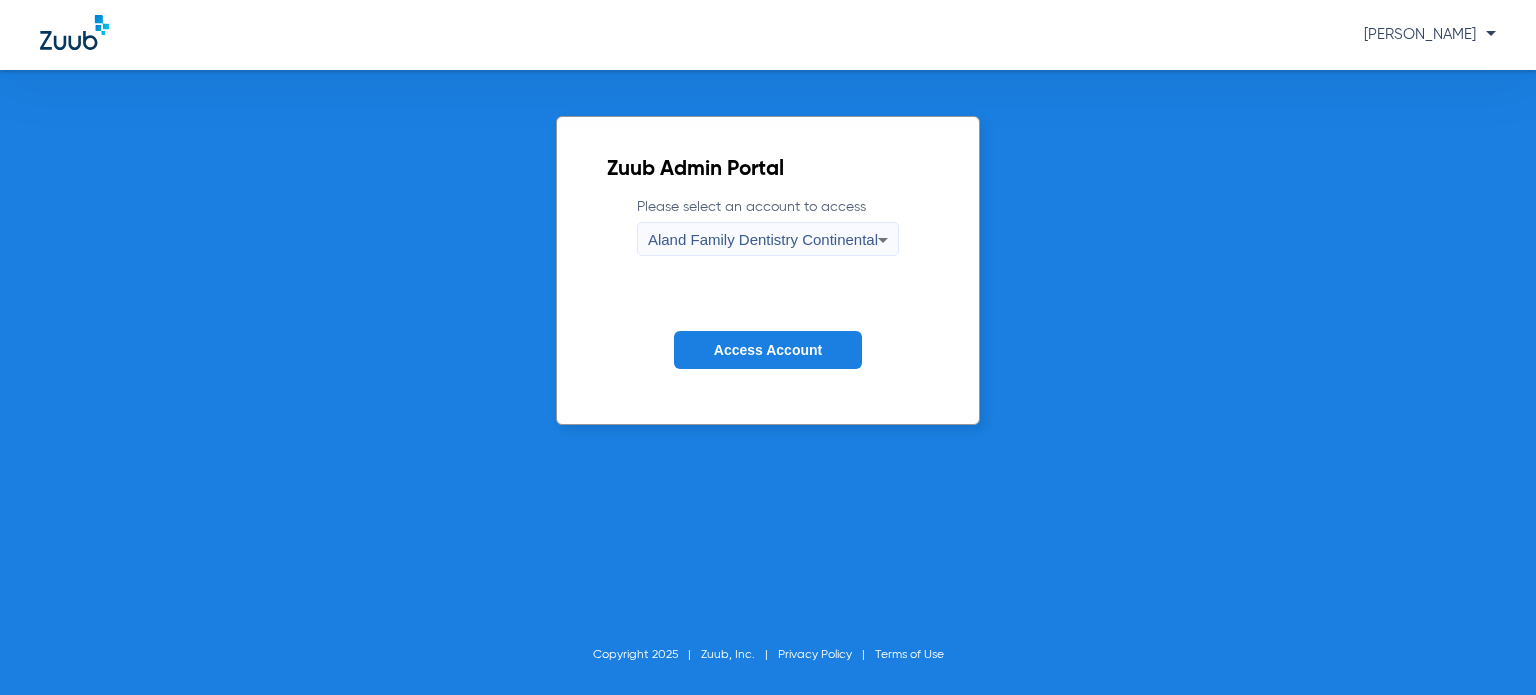 click on "Access Account" 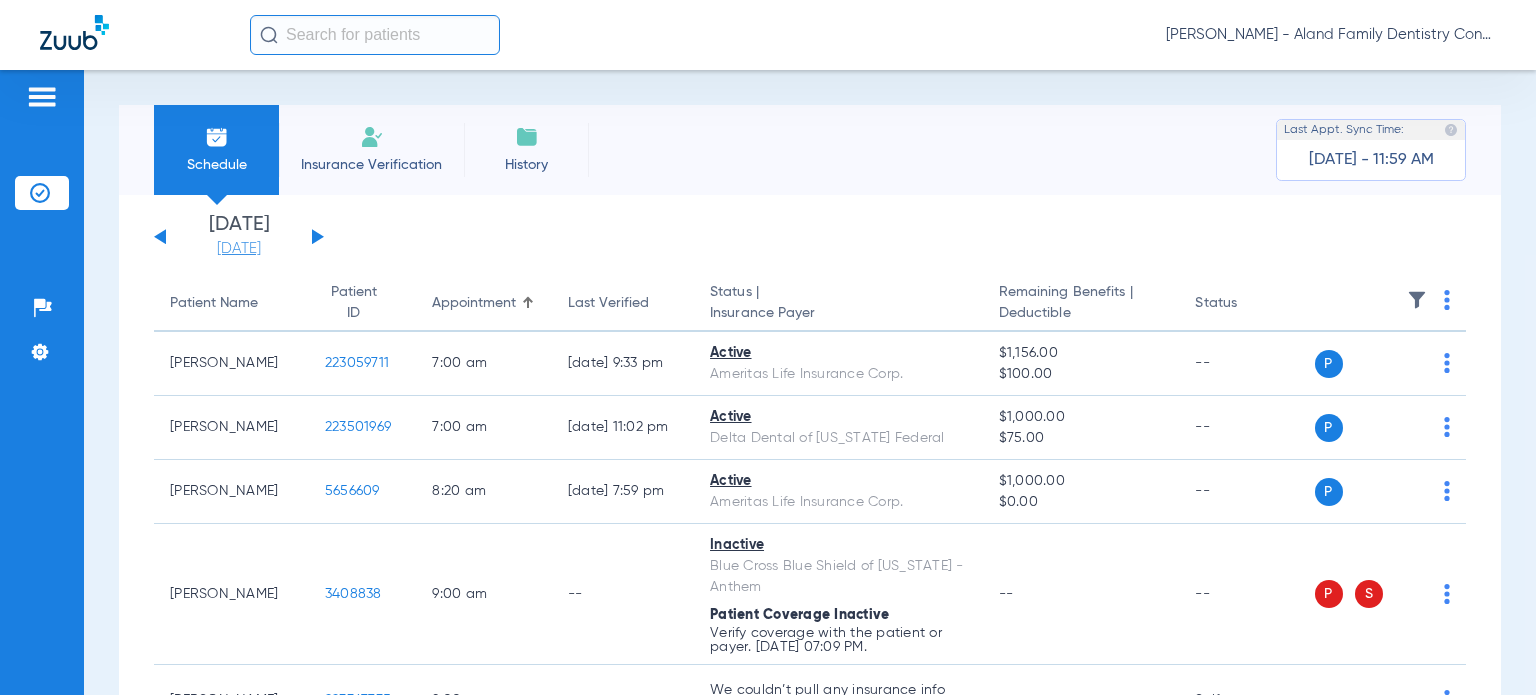 click on "[DATE]" 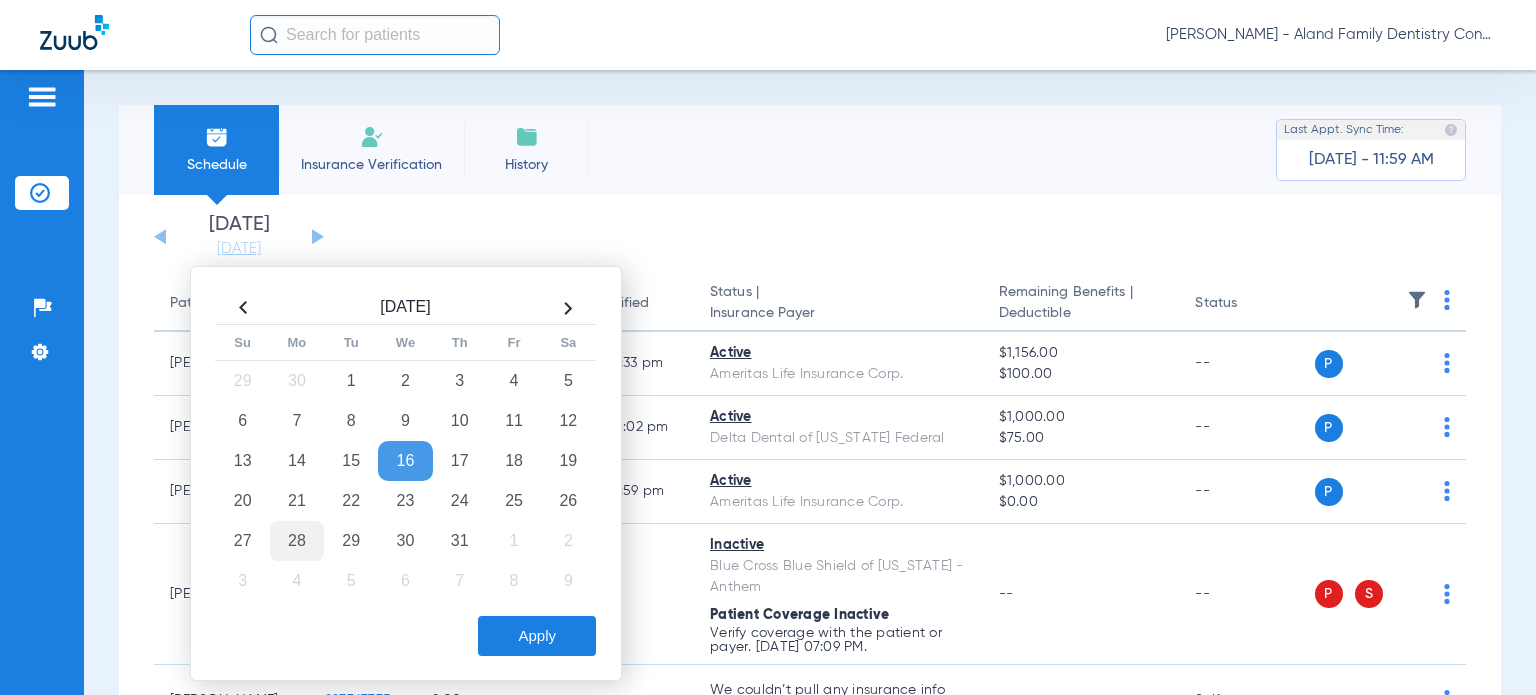 click on "28" 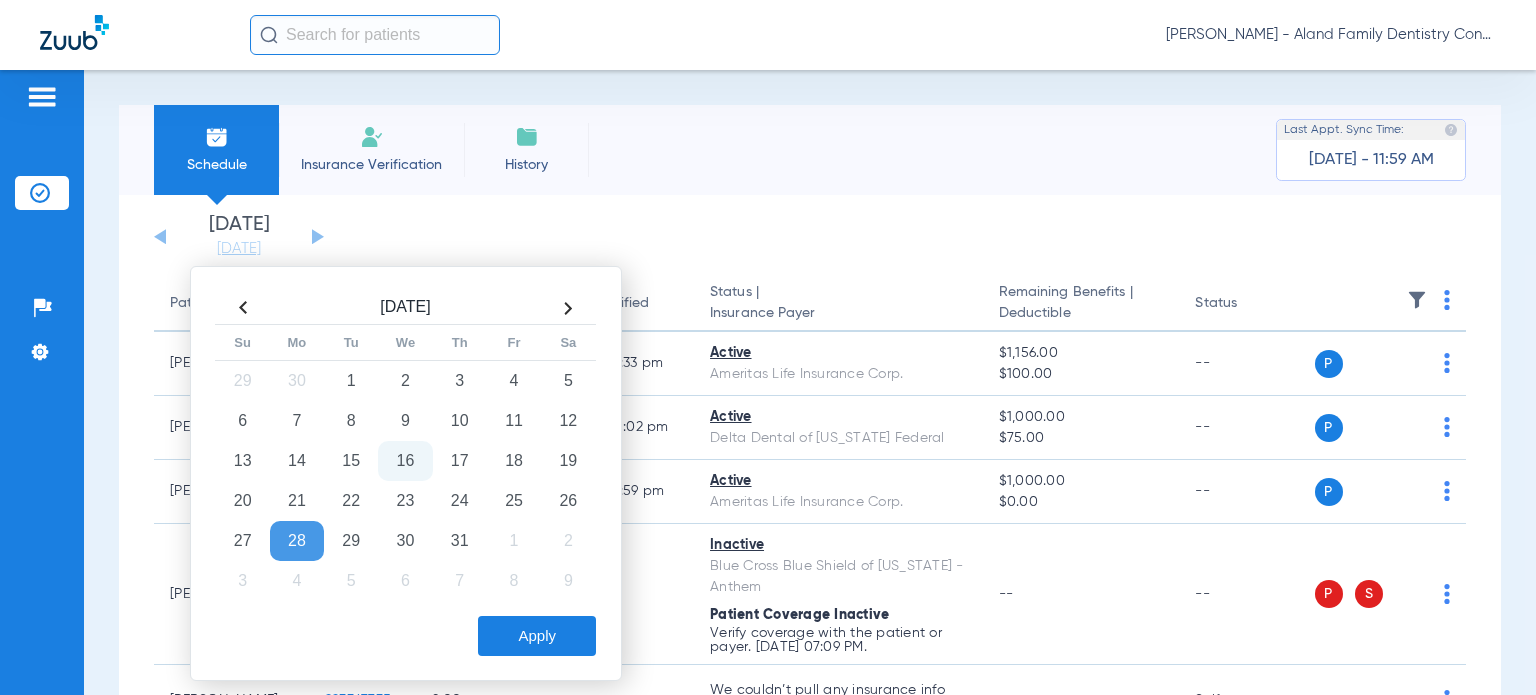 click on "Apply" 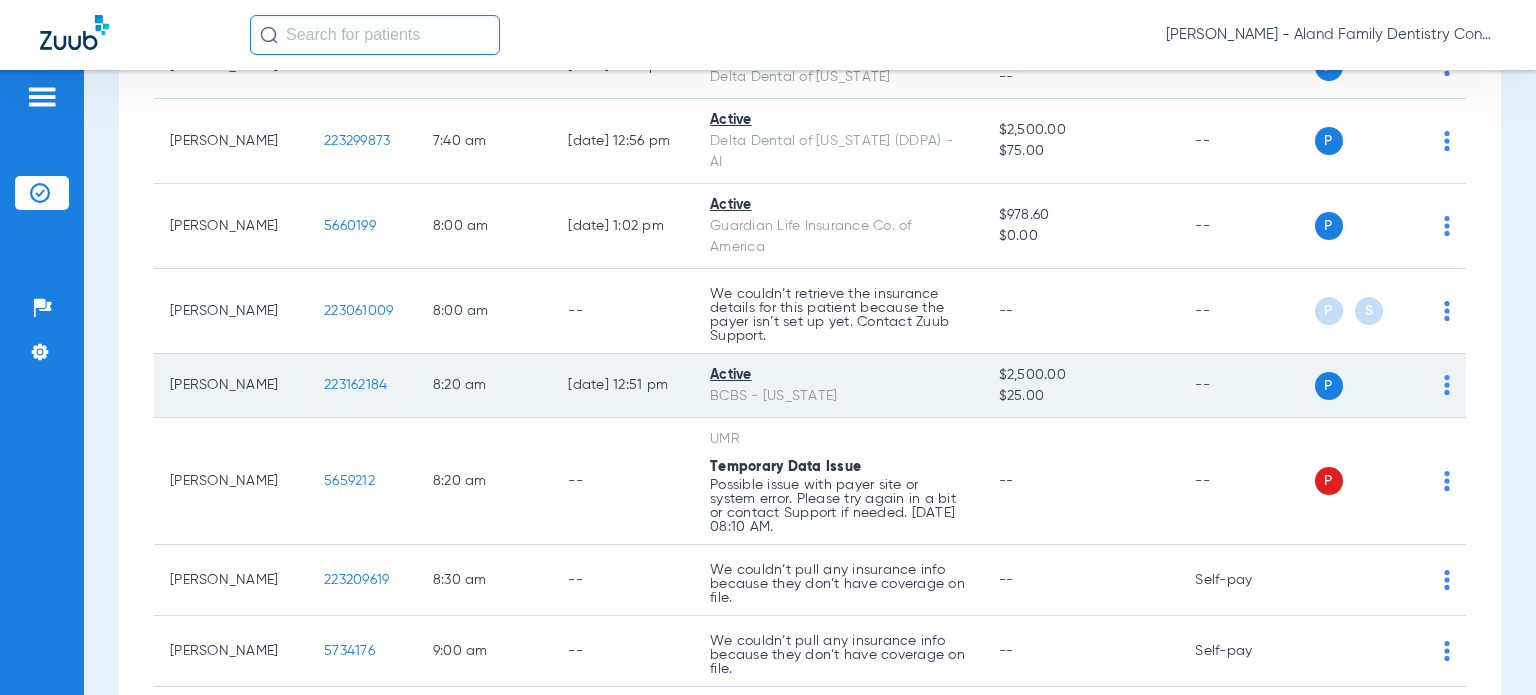 scroll, scrollTop: 300, scrollLeft: 0, axis: vertical 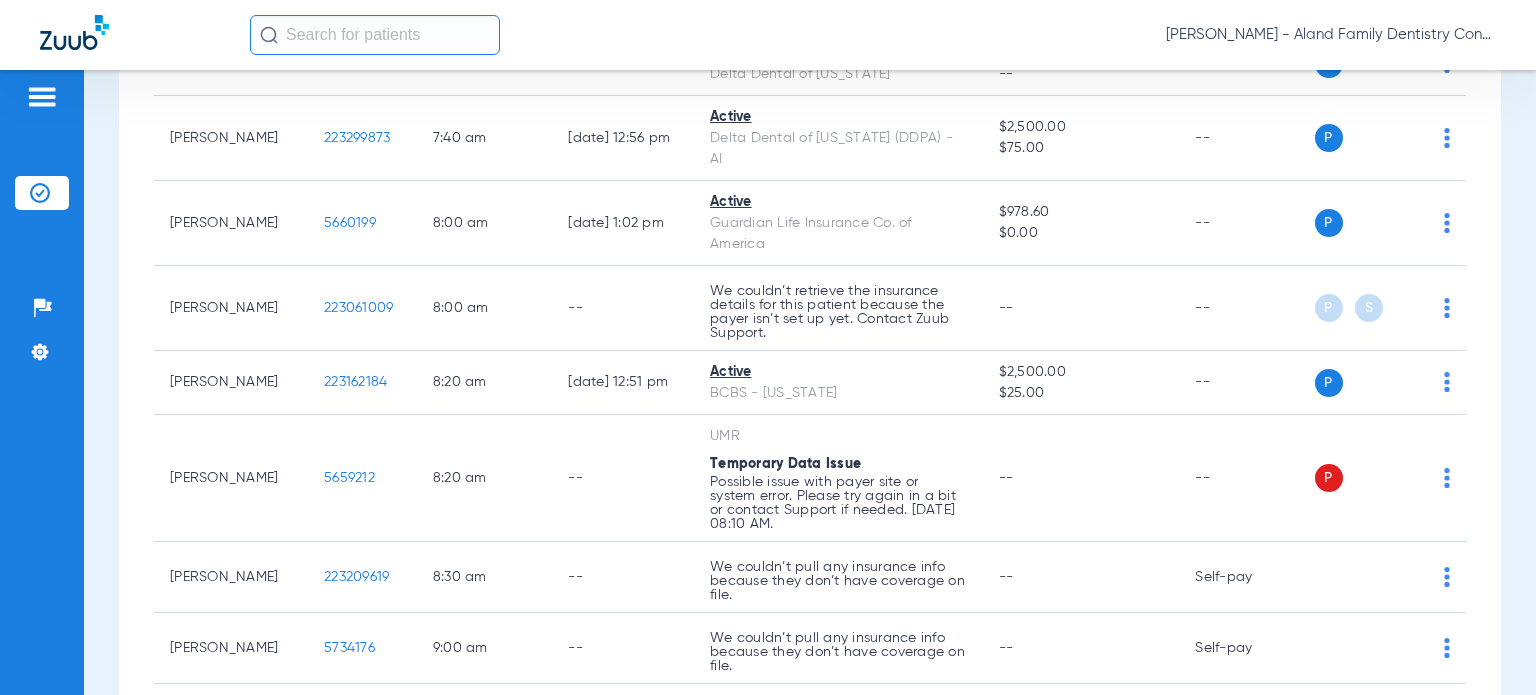 click on "[PERSON_NAME] - Aland Family Dentistry Continental" 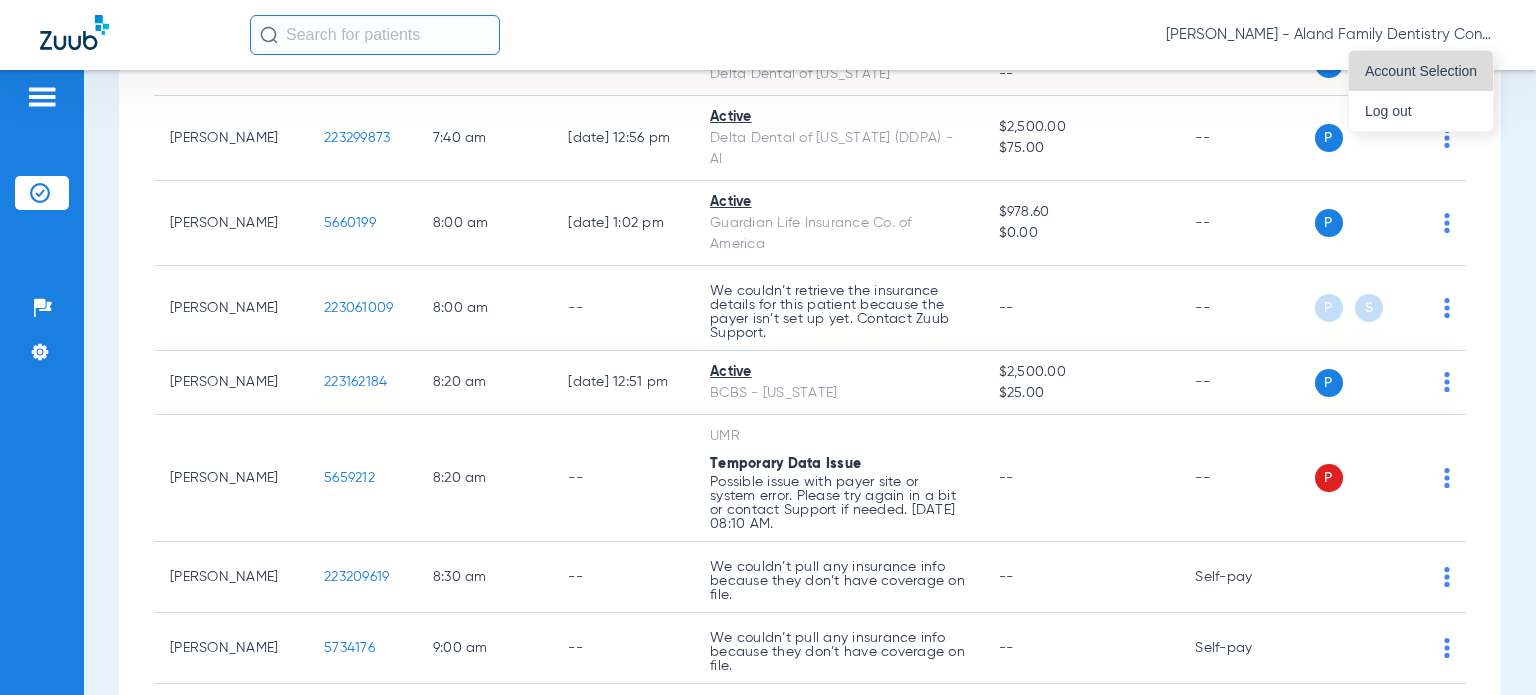 click on "Account Selection" at bounding box center [1421, 71] 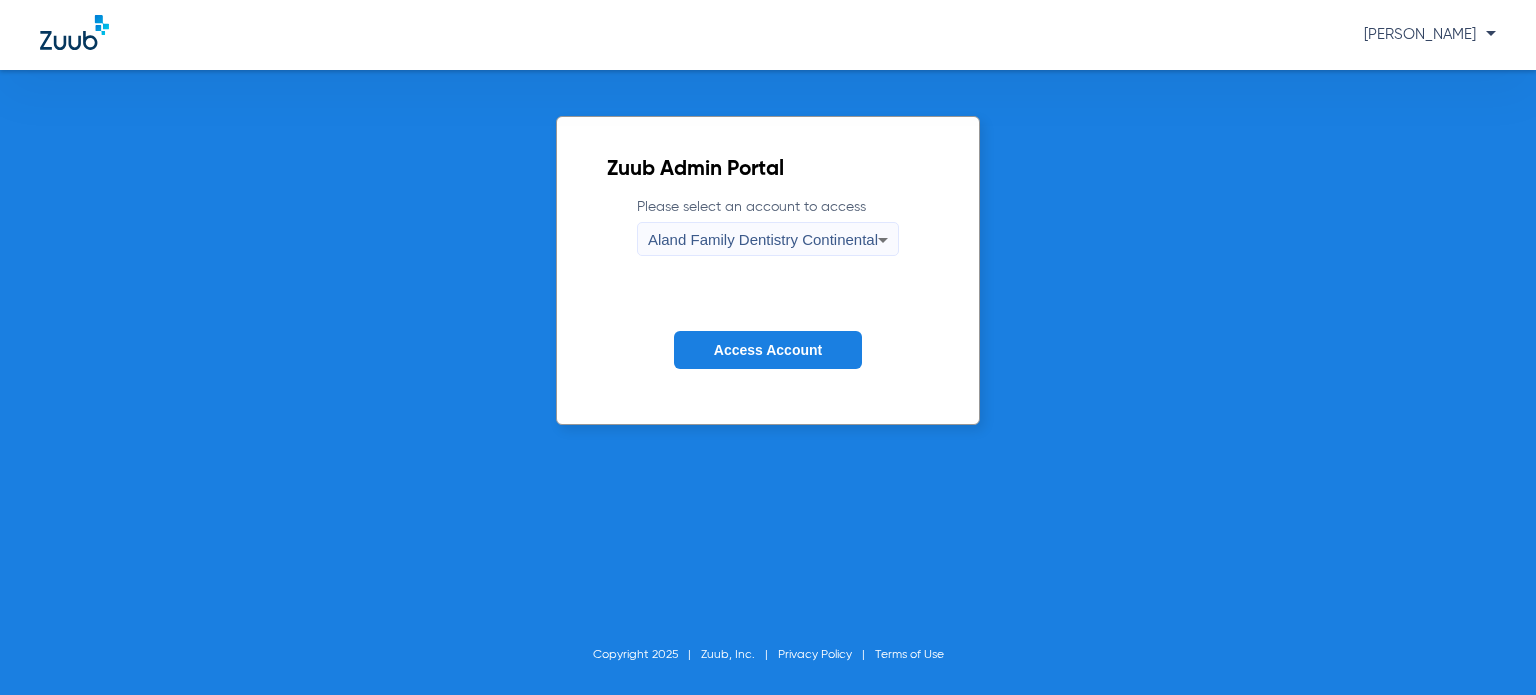 click on "Aland Family Dentistry Continental" at bounding box center [763, 240] 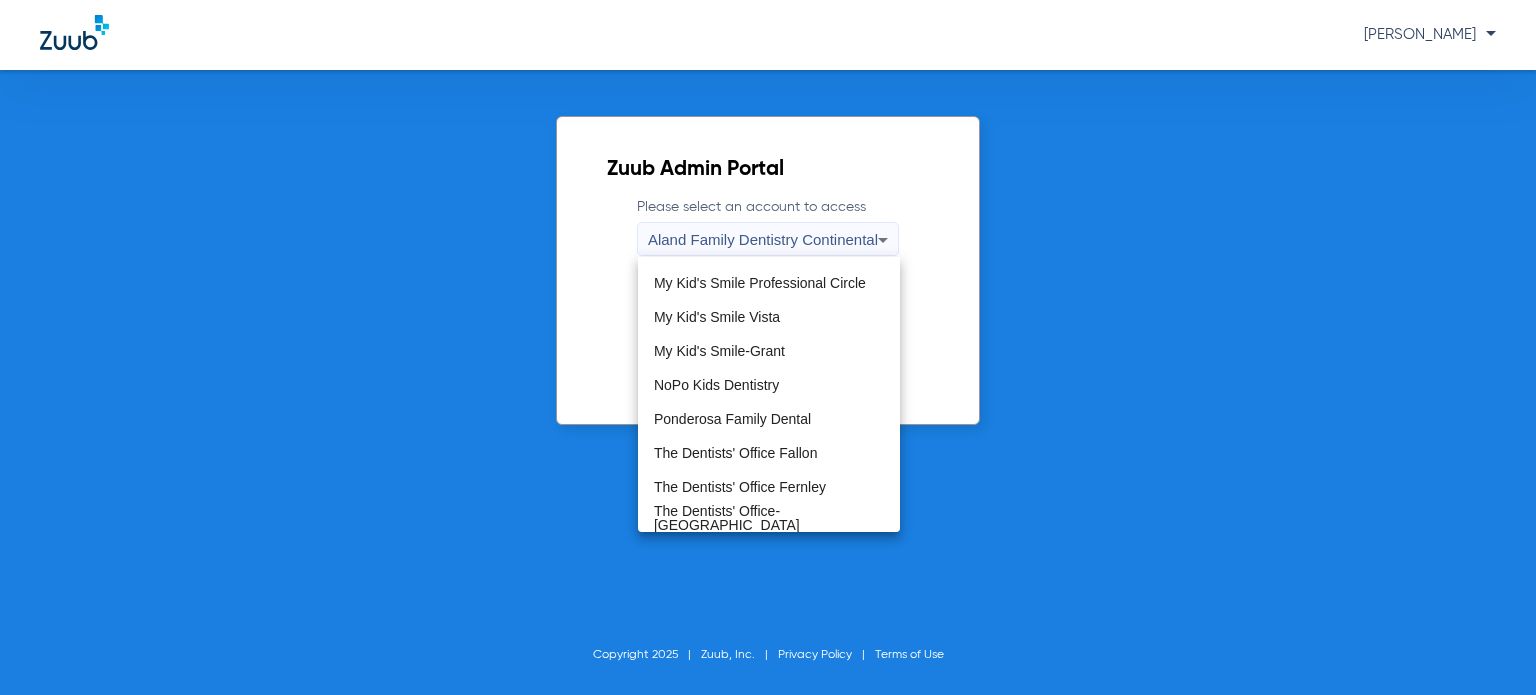 scroll, scrollTop: 575, scrollLeft: 0, axis: vertical 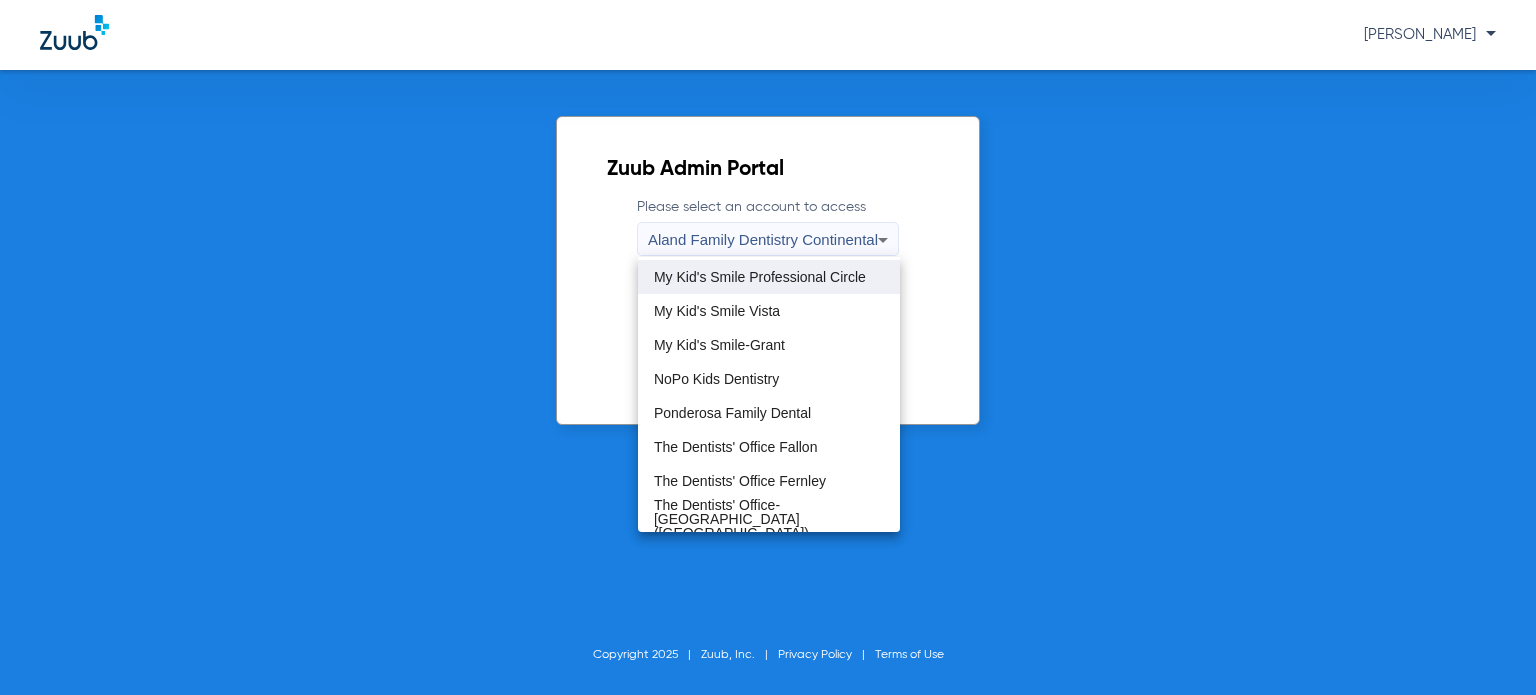 click on "My Kid's Smile Professional Circle" at bounding box center [760, 277] 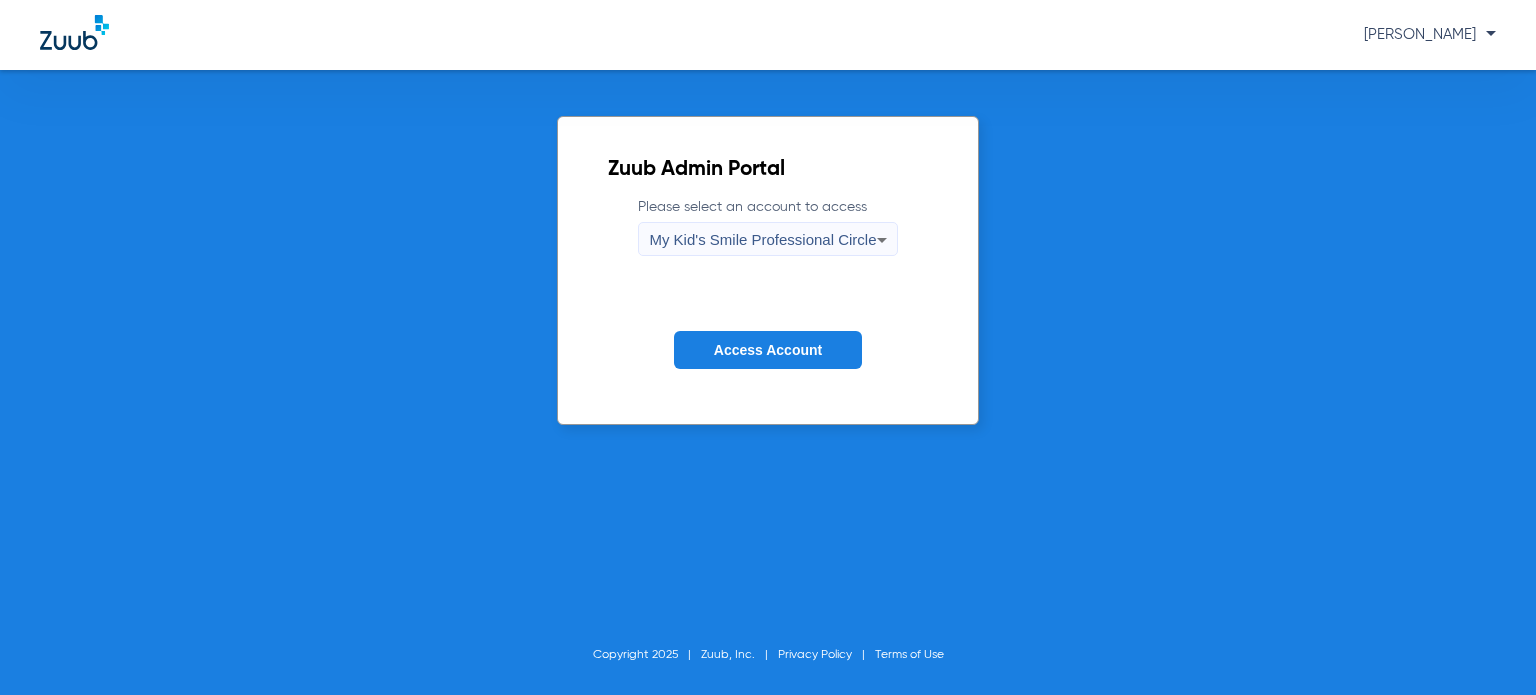click on "Please select an account to access  My Kid's Smile Professional Circle Access Account" 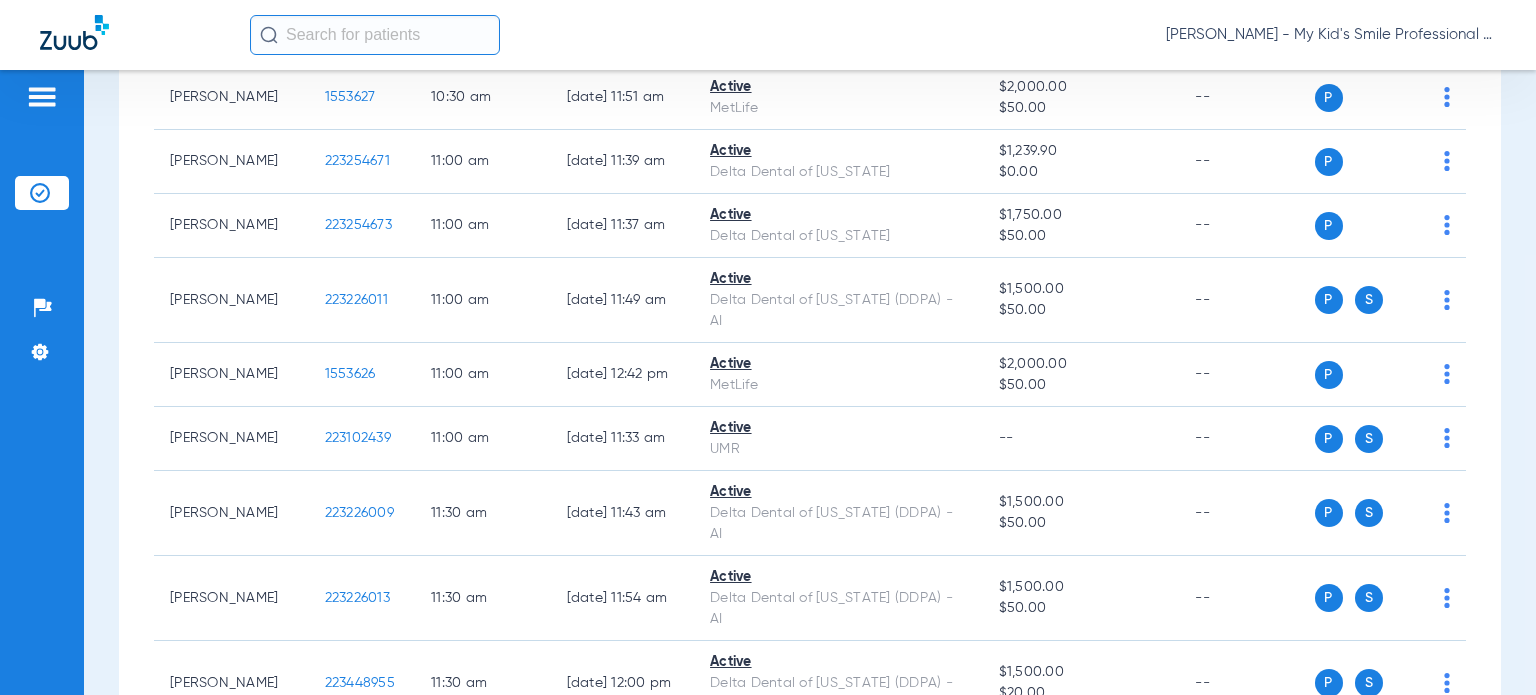 scroll, scrollTop: 1900, scrollLeft: 0, axis: vertical 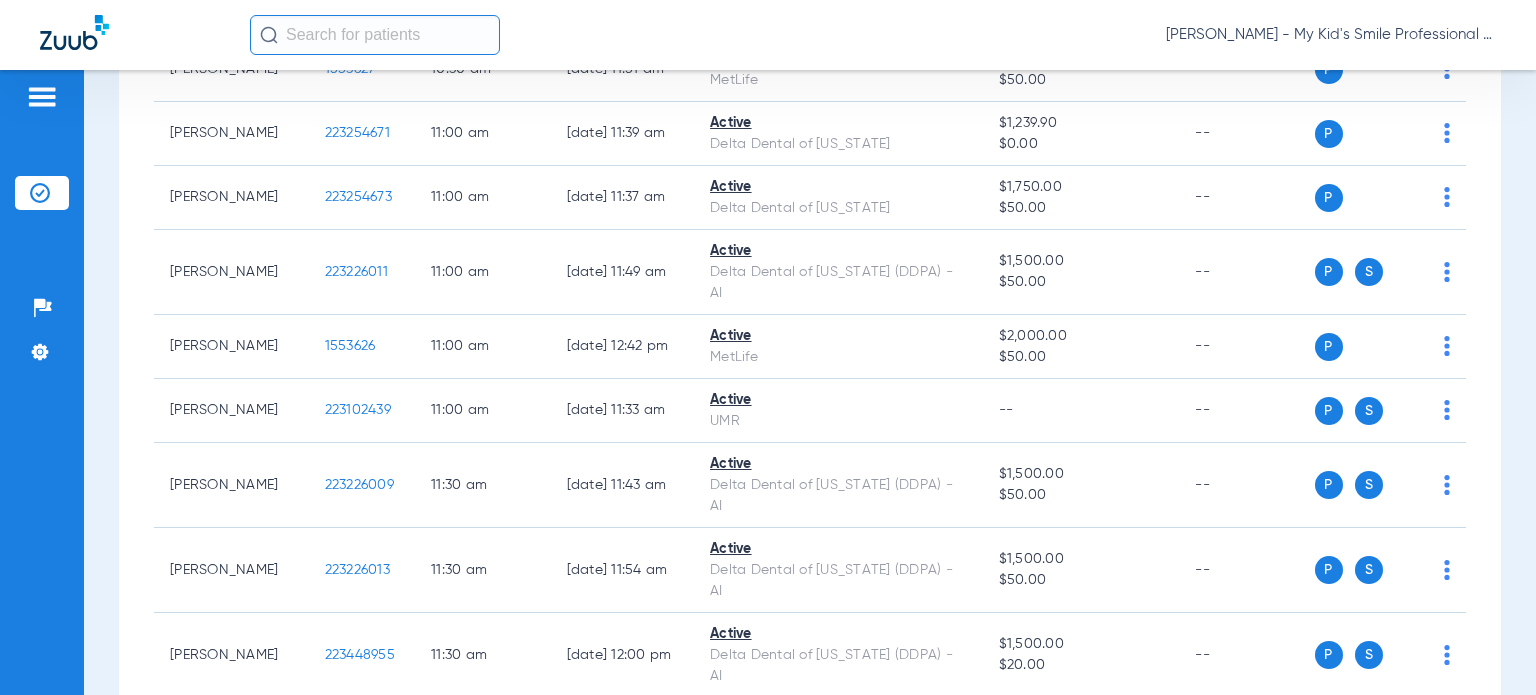 click on "Schedule Insurance Verification History  Last Appt. Sync Time:   [DATE] - 11:59 AM   [DATE]   [DATE]   [DATE]   [DATE]   [DATE]   [DATE]   [DATE]   [DATE]   [DATE]   [DATE]   [DATE]   [DATE]   [DATE]   [DATE]   [DATE]   [DATE]   [DATE]   [DATE]   [DATE]   [DATE]   [DATE]   [DATE]   [DATE]   [DATE]   [DATE]   [DATE]   [DATE]   [DATE]   [DATE]   [DATE]   [DATE]   [DATE]   [DATE]   [DATE]   [DATE]   [DATE]   [DATE]   [DATE]   [DATE]   [DATE]   [DATE]  Su 1" at bounding box center [810, 382] 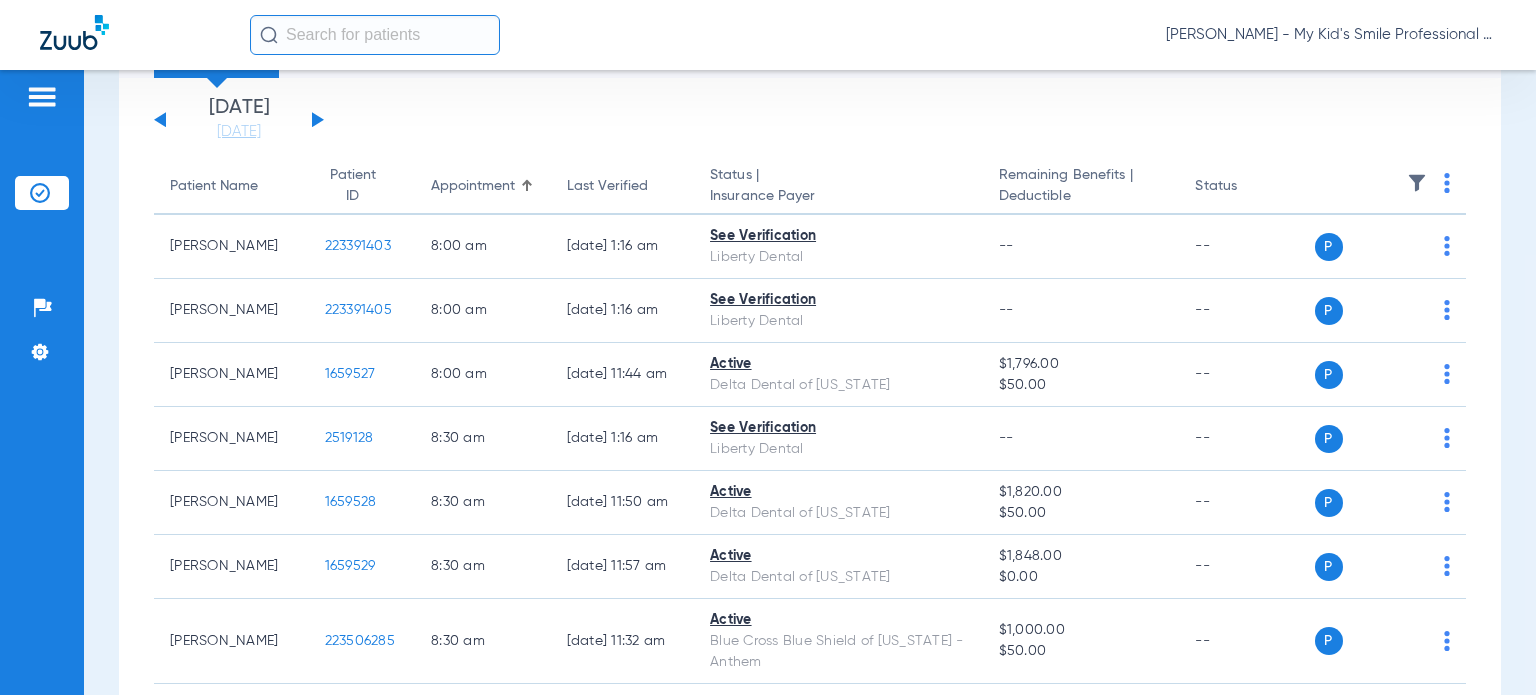 scroll, scrollTop: 0, scrollLeft: 0, axis: both 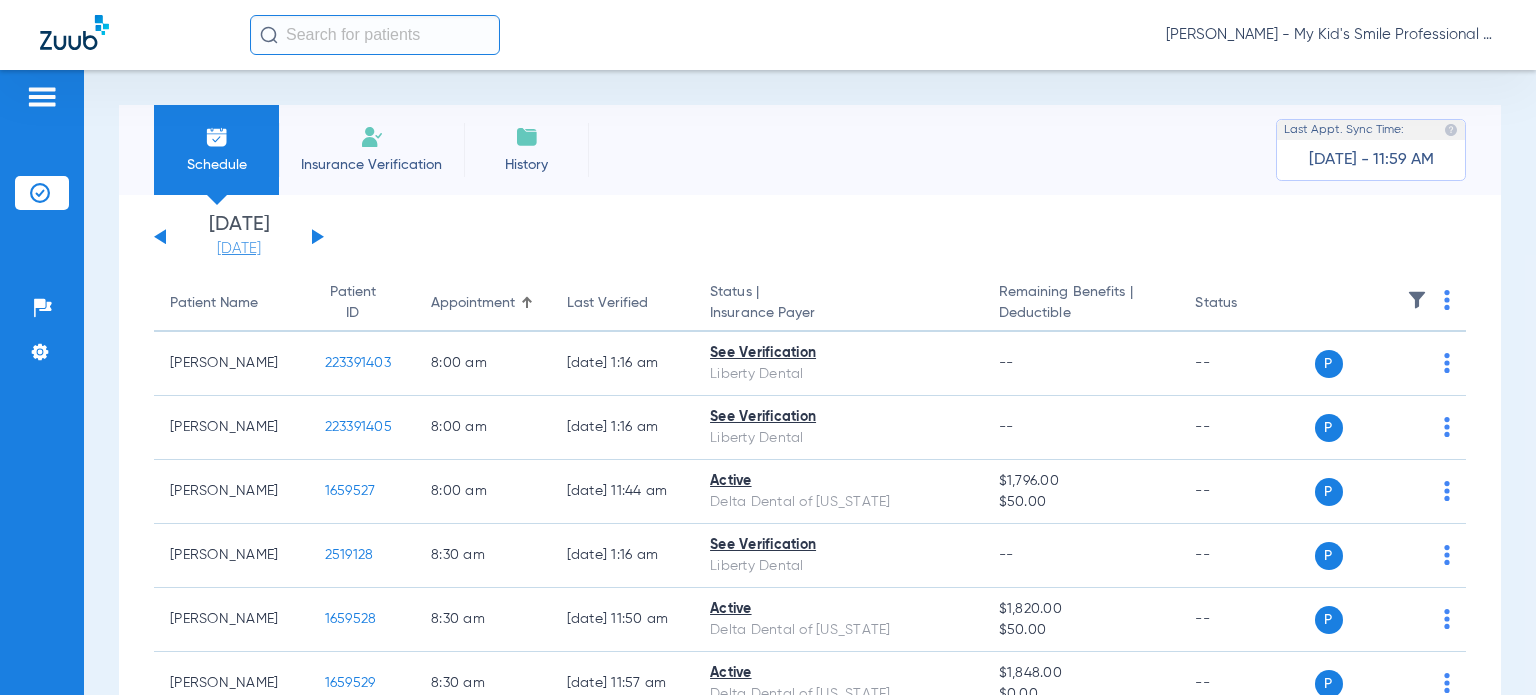 click on "[DATE]" 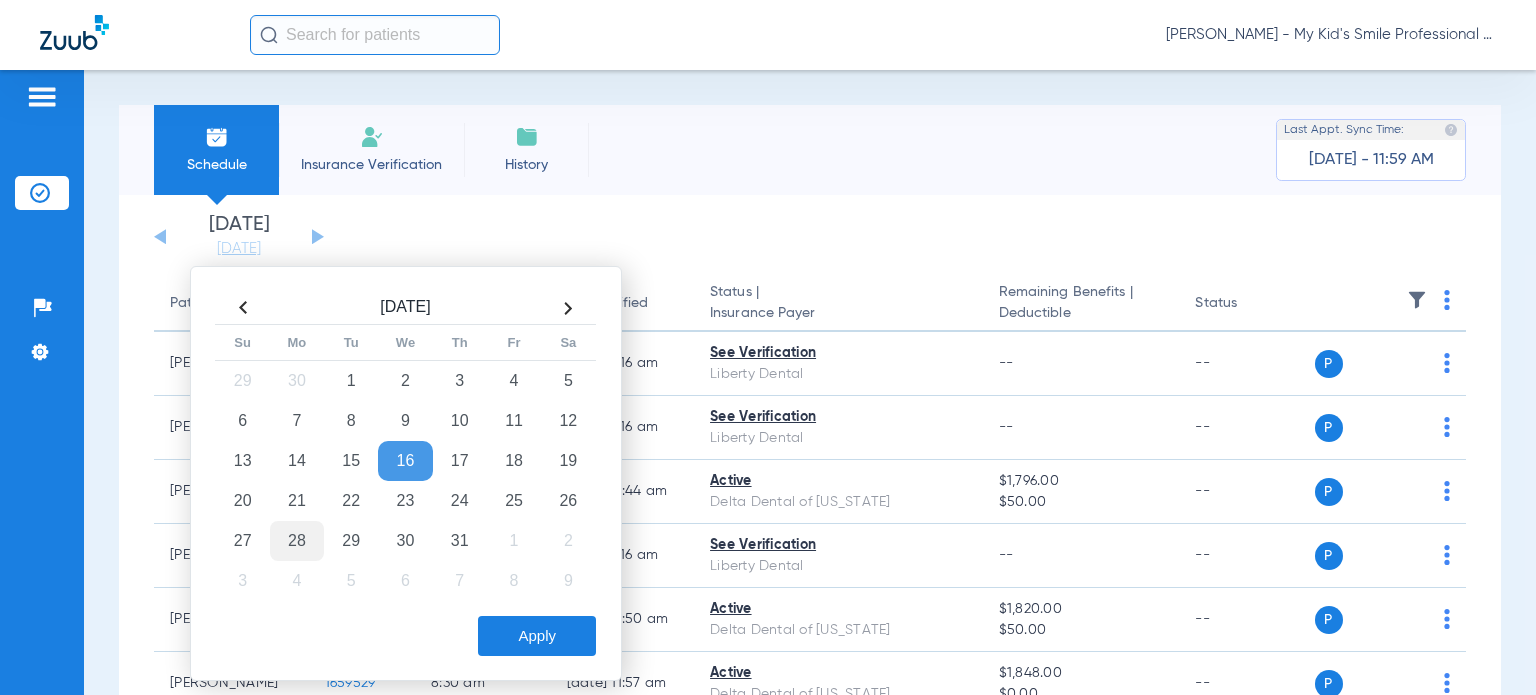 click on "28" 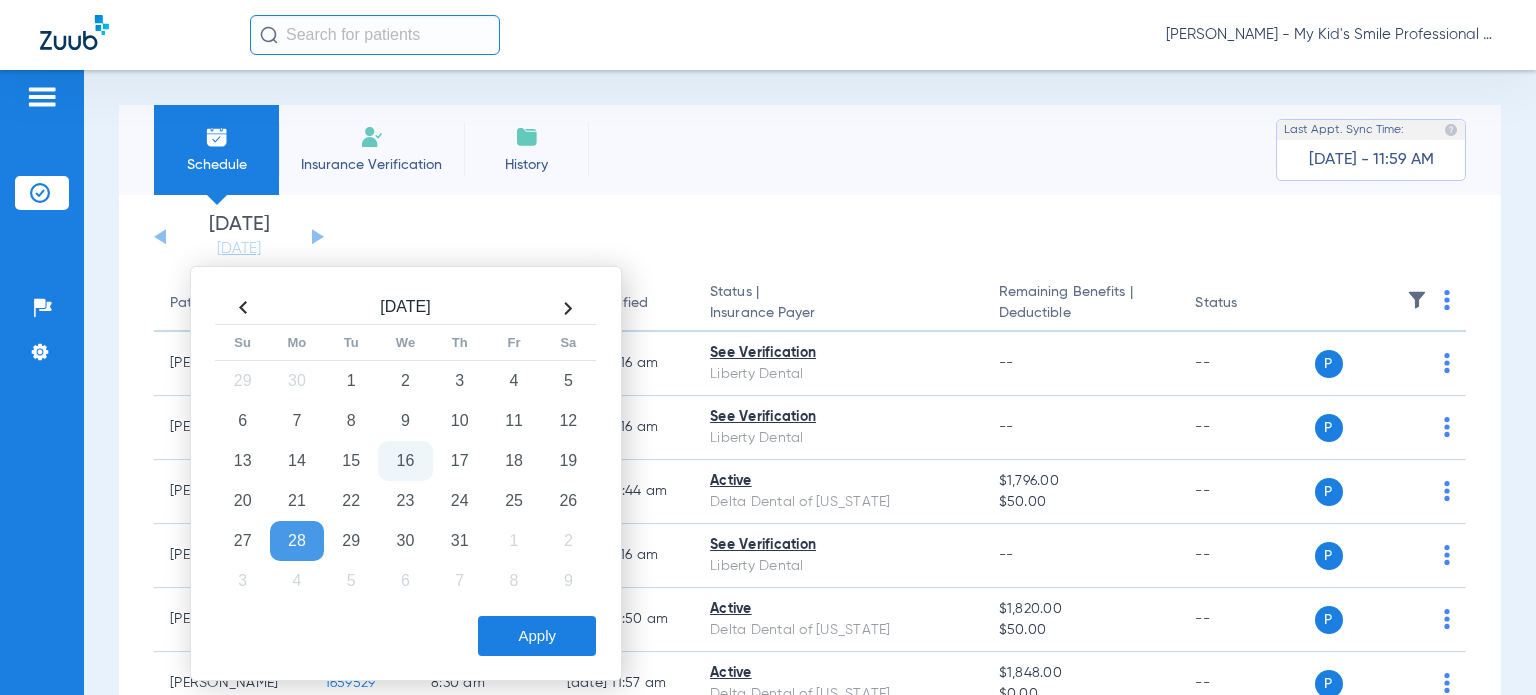 click on "Apply" 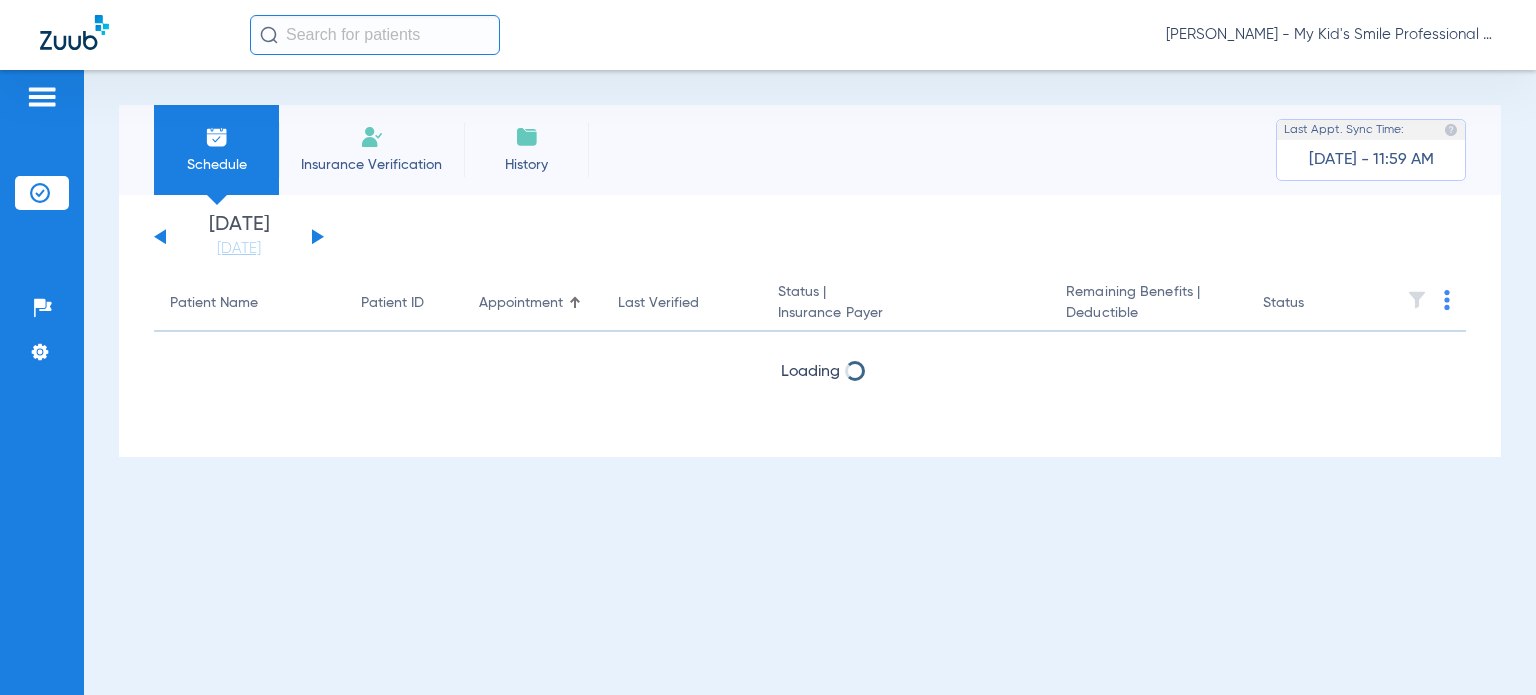 click on "Schedule Insurance Verification History  Last Appt. Sync Time:   [DATE] - 11:59 AM   [DATE]   [DATE]   [DATE]   [DATE]   [DATE]   [DATE]   [DATE]   [DATE]   [DATE]   [DATE]   [DATE]   [DATE]   [DATE]   [DATE]   [DATE]   [DATE]   [DATE]   [DATE]   [DATE]   [DATE]   [DATE]   [DATE]   [DATE]   [DATE]   [DATE]   [DATE]   [DATE]   [DATE]   [DATE]   [DATE]   [DATE]   [DATE]   [DATE]   [DATE]   [DATE]   [DATE]   [DATE]   [DATE]   [DATE]   [DATE]   [DATE]  Su 1" at bounding box center [810, 382] 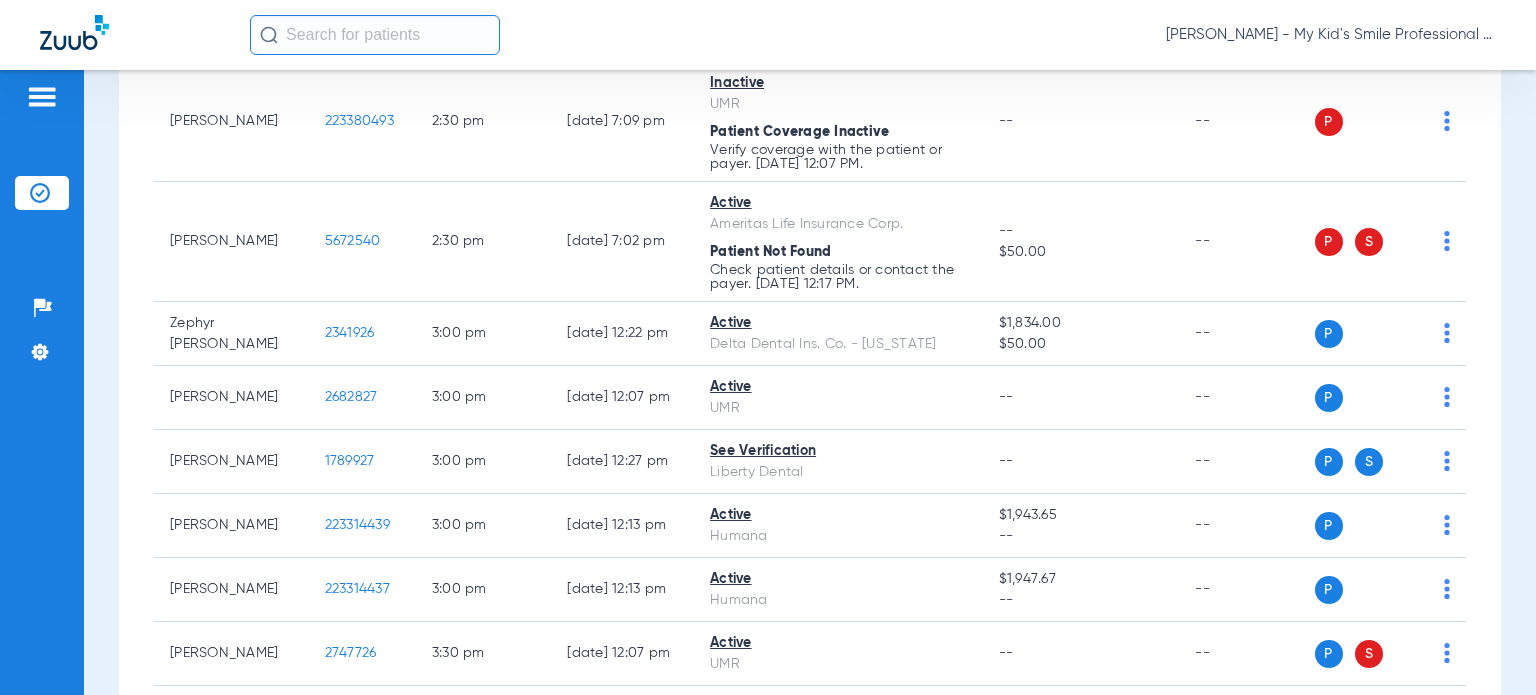 scroll, scrollTop: 3712, scrollLeft: 0, axis: vertical 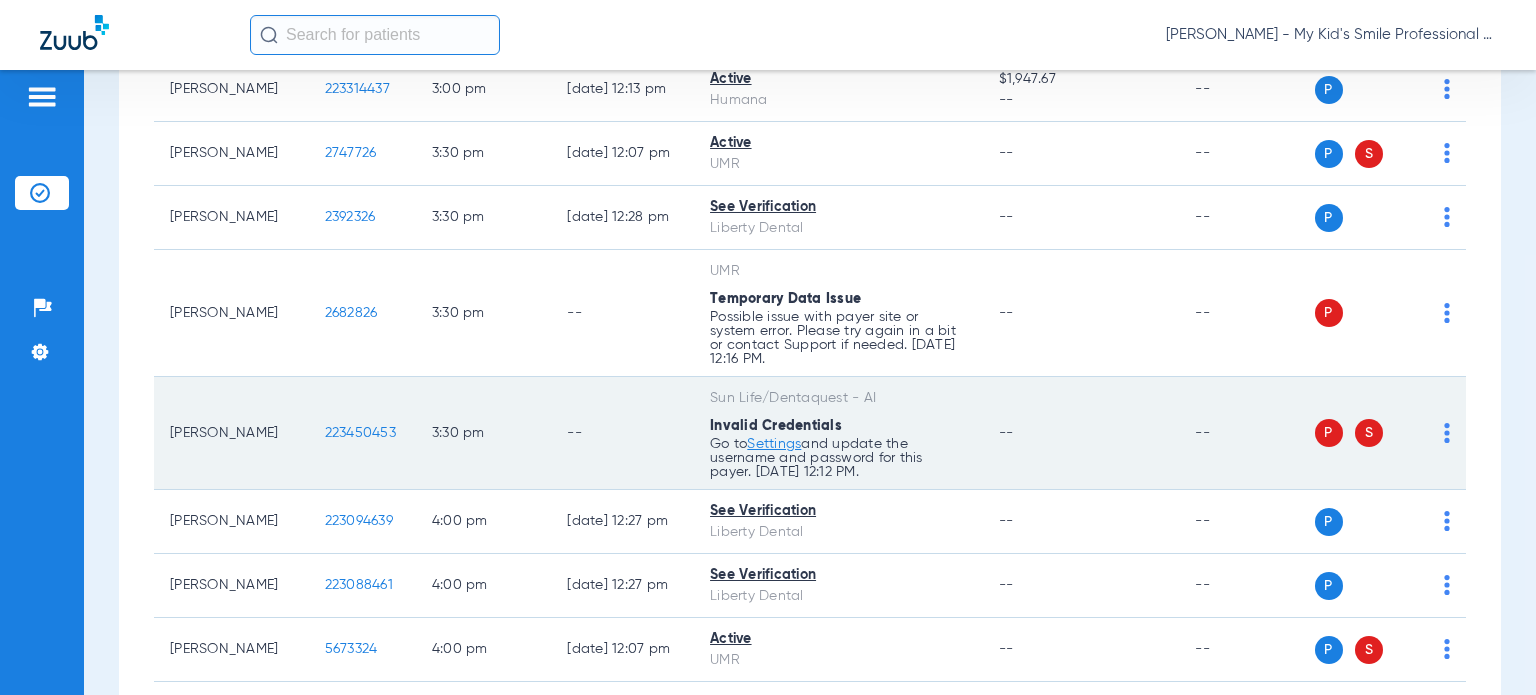 click 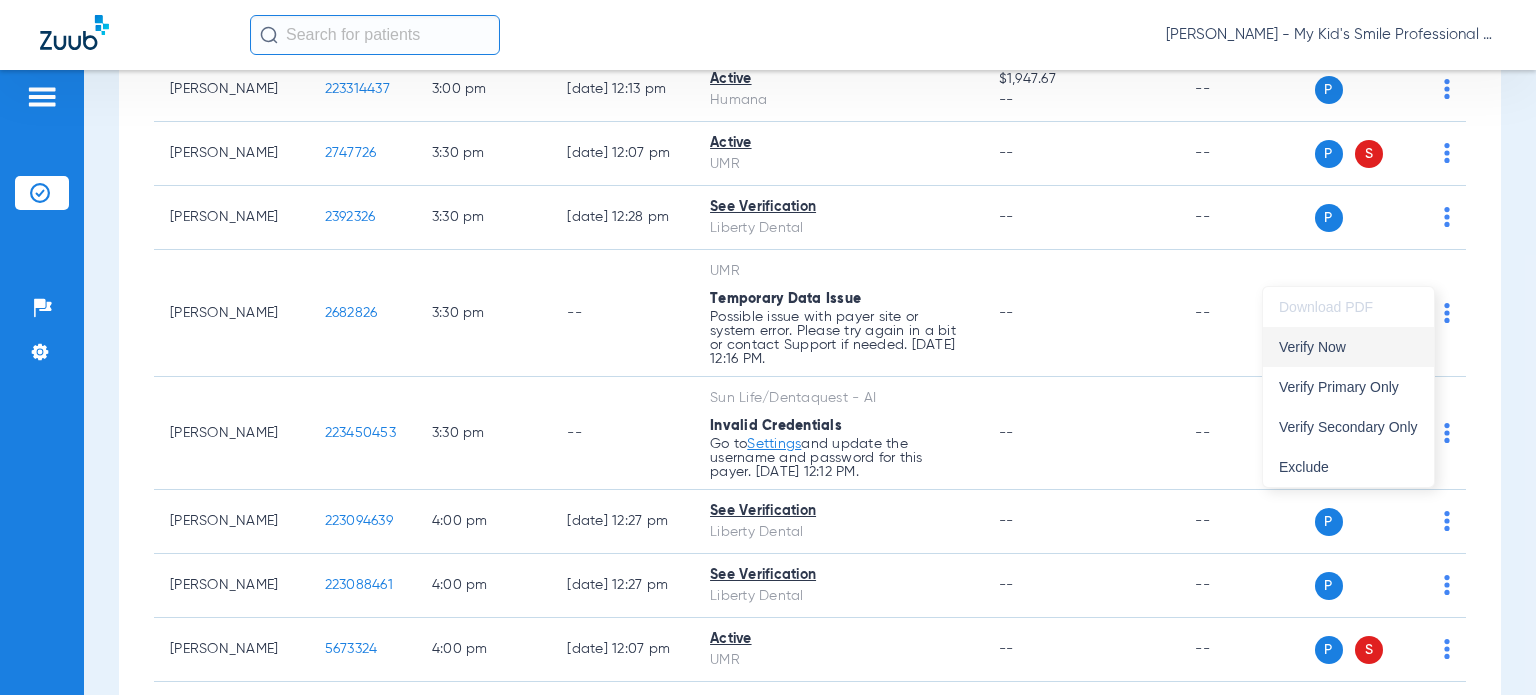 click on "Verify Now" at bounding box center (1348, 347) 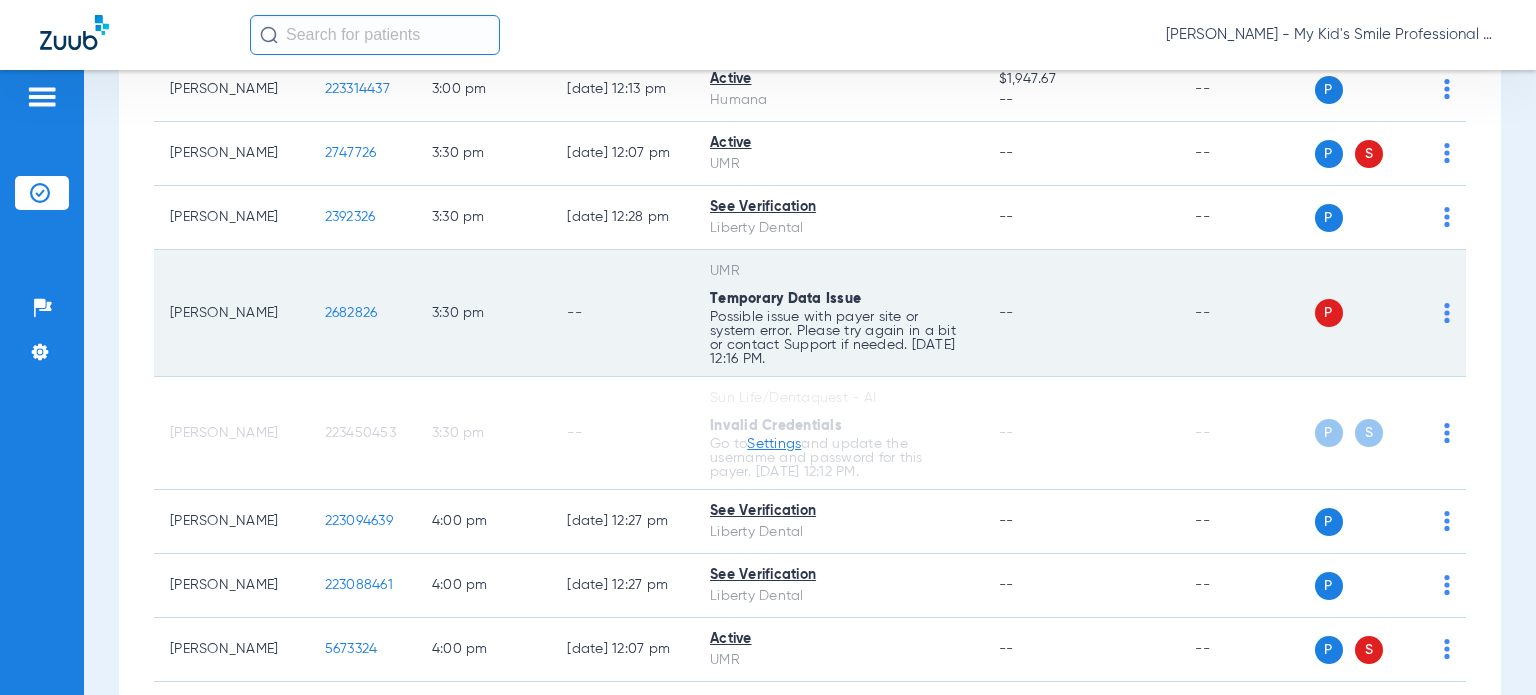 click 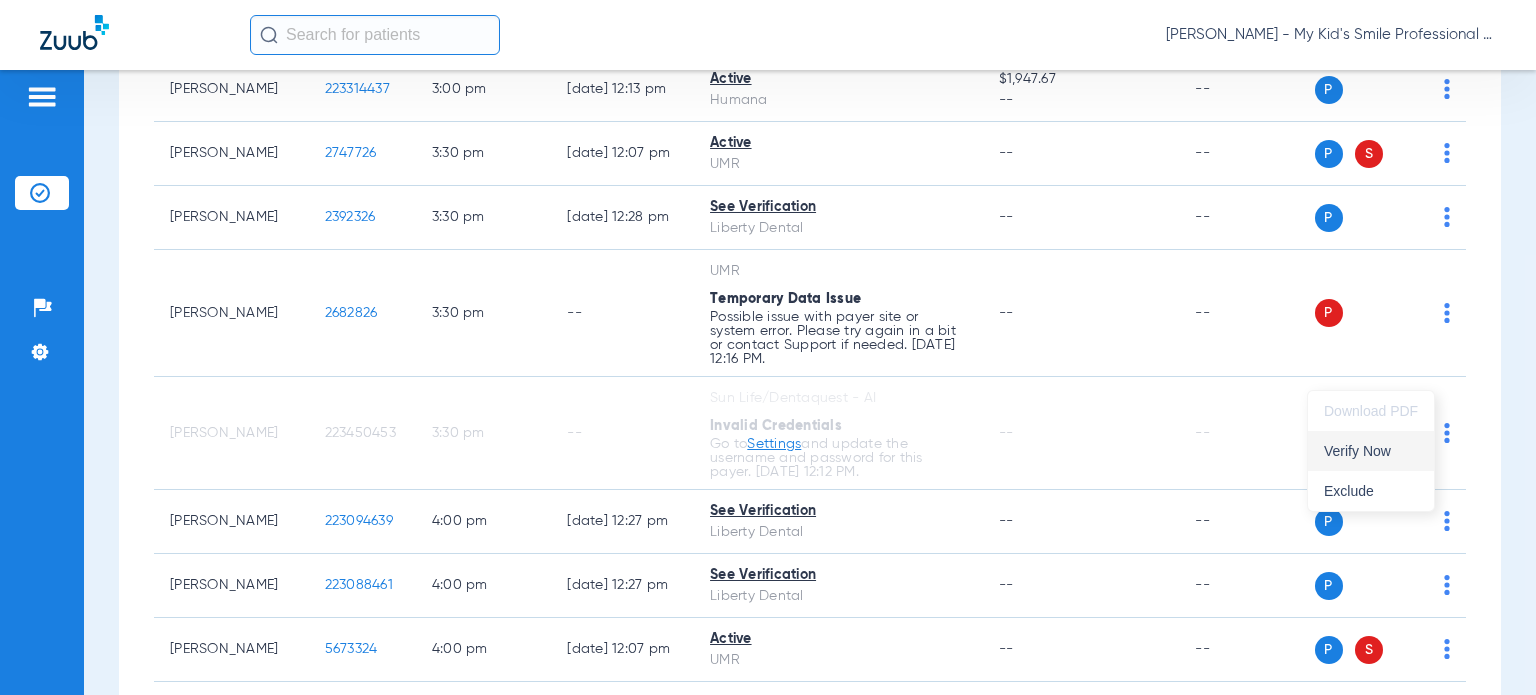 click on "Verify Now" at bounding box center (1371, 451) 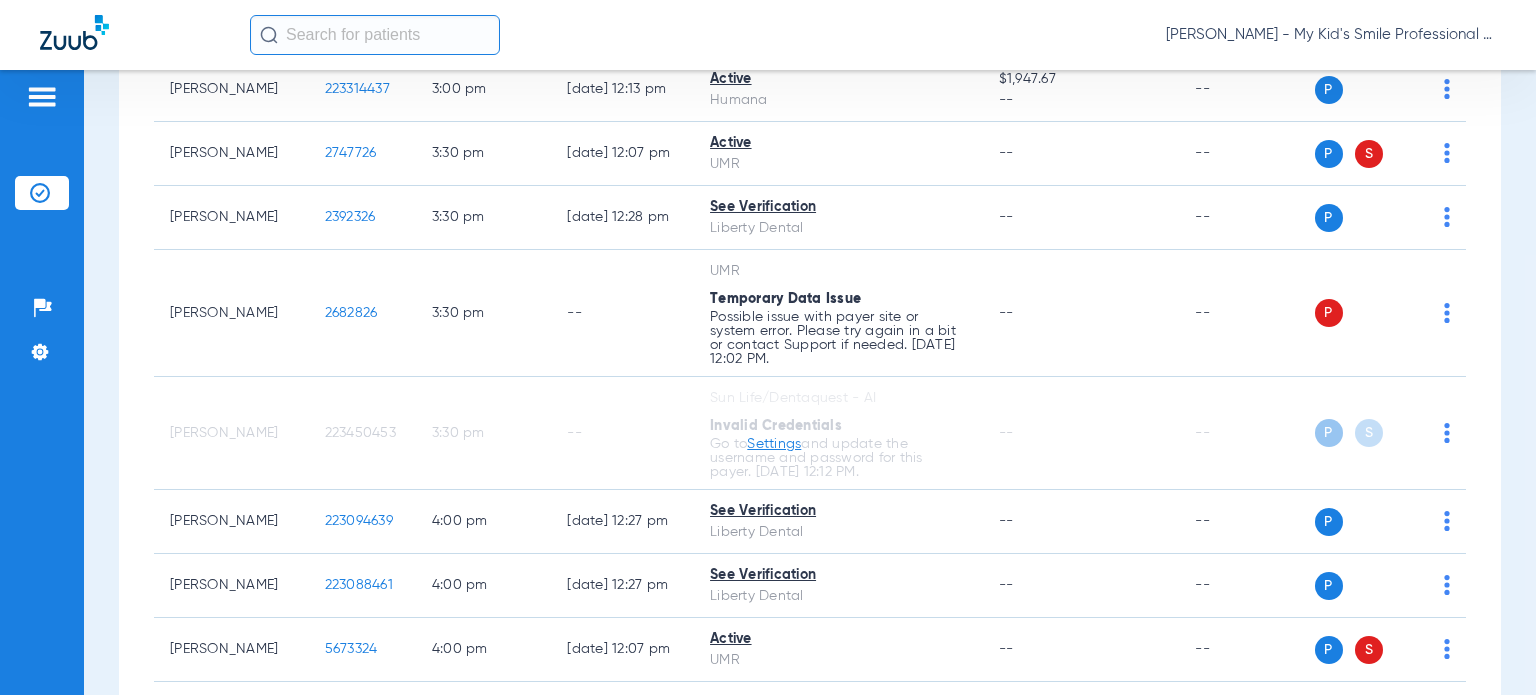 click on "Schedule Insurance Verification History  Last Appt. Sync Time:   [DATE] - 11:59 AM   [DATE]   [DATE]   [DATE]   [DATE]   [DATE]   [DATE]   [DATE]   [DATE]   [DATE]   [DATE]   [DATE]   [DATE]   [DATE]   [DATE]   [DATE]   [DATE]   [DATE]   [DATE]   [DATE]   [DATE]   [DATE]   [DATE]   [DATE]   [DATE]   [DATE]   [DATE]   [DATE]   [DATE]   [DATE]   [DATE]   [DATE]   [DATE]   [DATE]   [DATE]   [DATE]   [DATE]   [DATE]   [DATE]   [DATE]   [DATE]   [DATE]  Su 1" at bounding box center (810, 382) 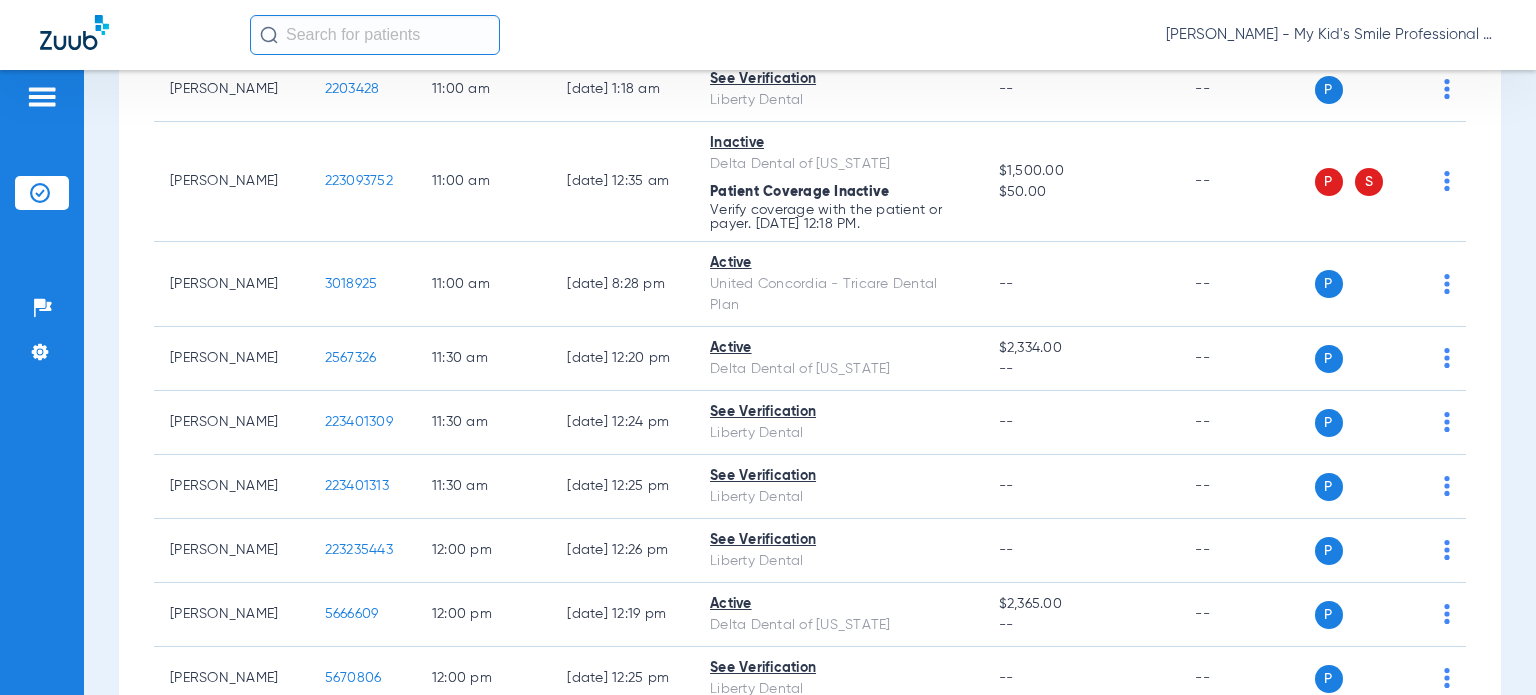 scroll, scrollTop: 2211, scrollLeft: 0, axis: vertical 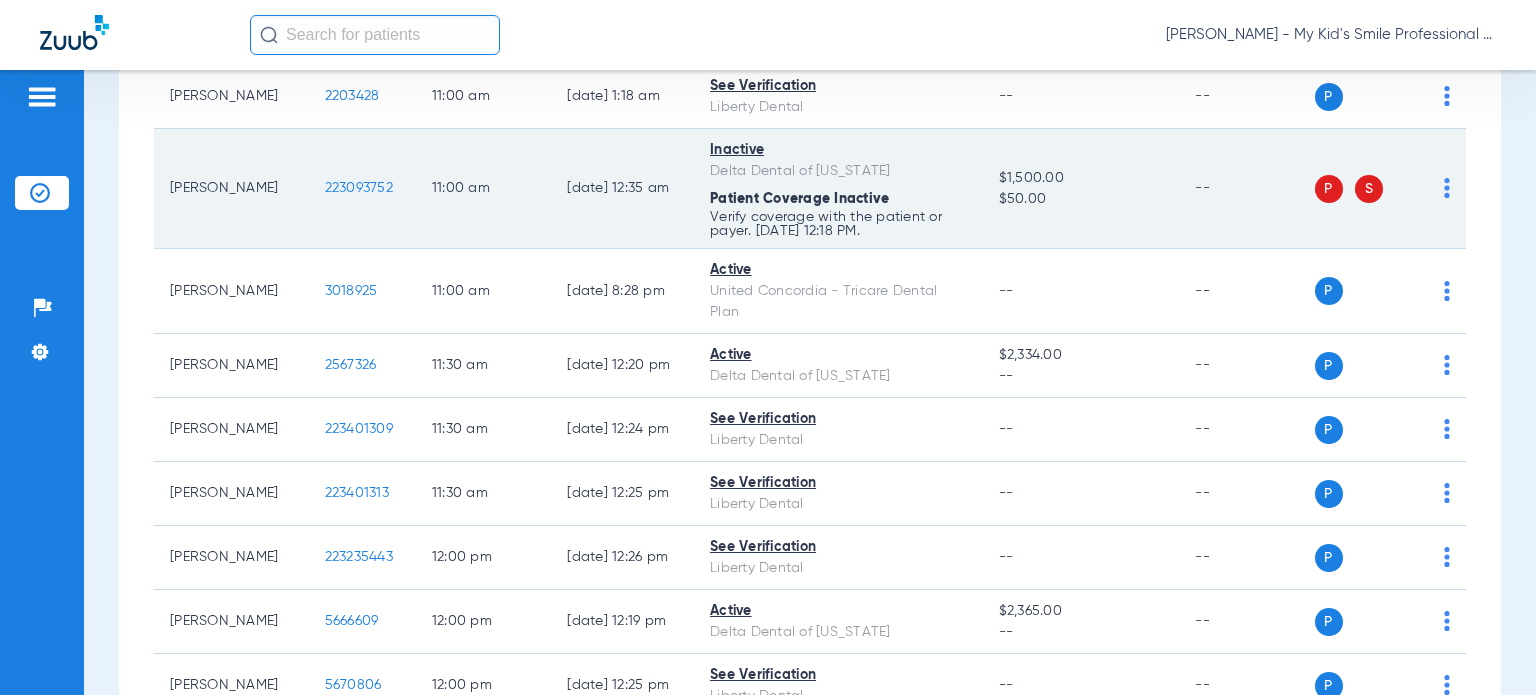 click 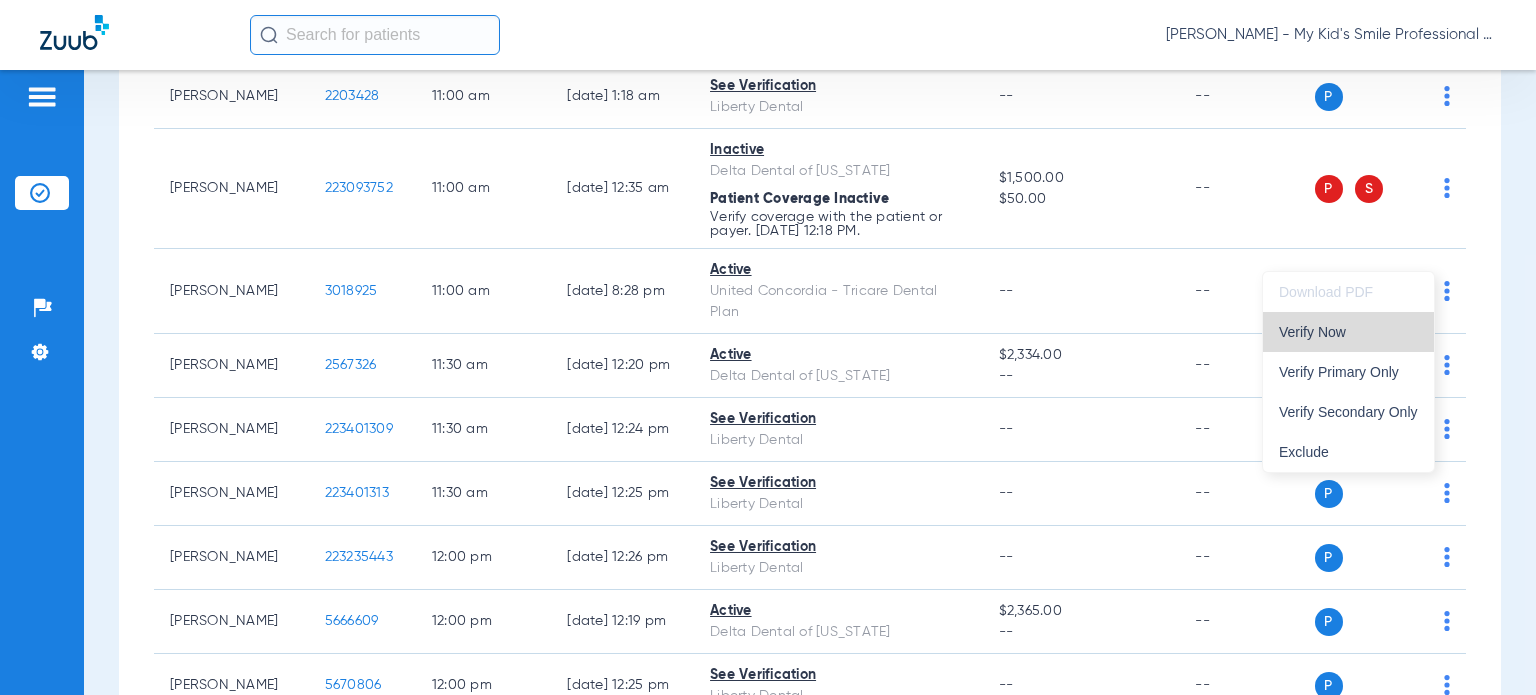 click on "Verify Now" at bounding box center [1348, 332] 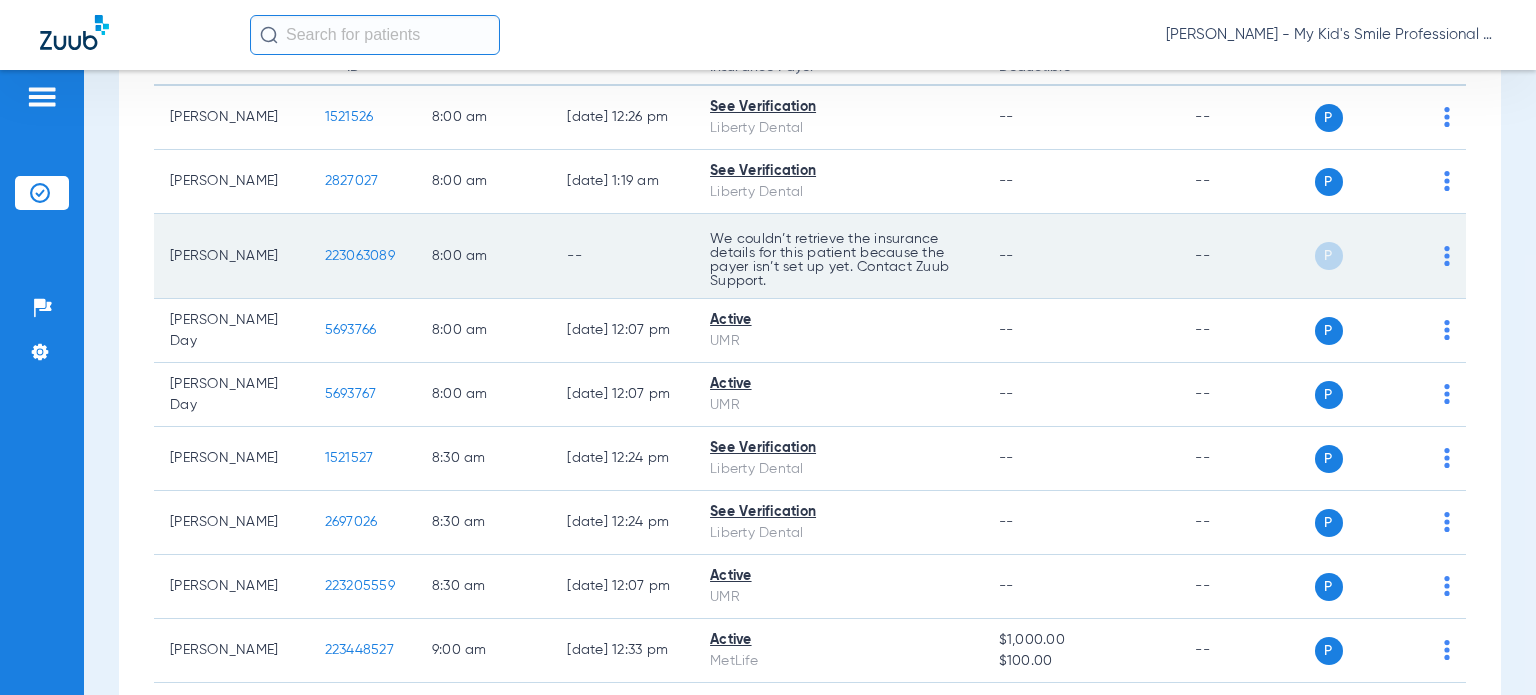 scroll, scrollTop: 211, scrollLeft: 0, axis: vertical 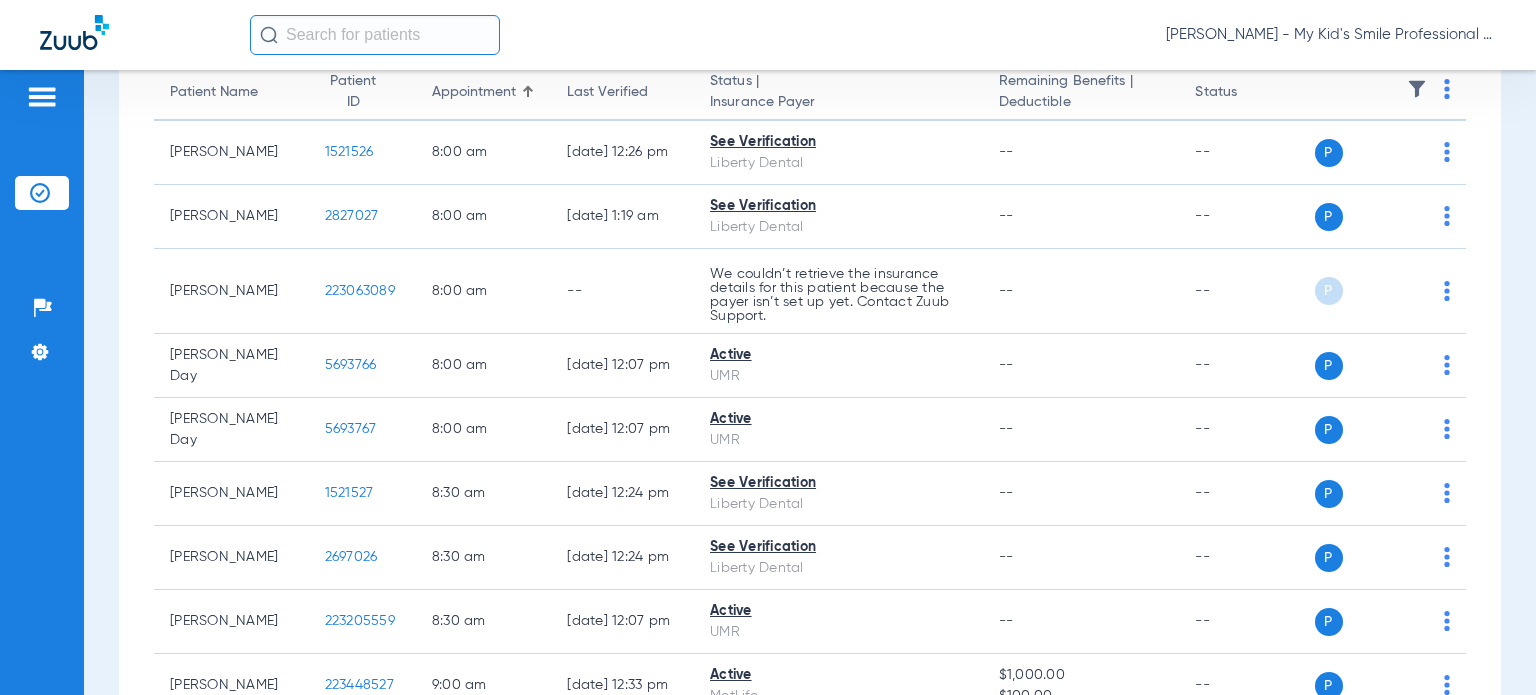 click on "Schedule Insurance Verification History  Last Appt. Sync Time:   [DATE] - 11:59 AM   [DATE]   [DATE]   [DATE]   [DATE]   [DATE]   [DATE]   [DATE]   [DATE]   [DATE]   [DATE]   [DATE]   [DATE]   [DATE]   [DATE]   [DATE]   [DATE]   [DATE]   [DATE]   [DATE]   [DATE]   [DATE]   [DATE]   [DATE]   [DATE]   [DATE]   [DATE]   [DATE]   [DATE]   [DATE]   [DATE]   [DATE]   [DATE]   [DATE]   [DATE]   [DATE]   [DATE]   [DATE]   [DATE]   [DATE]   [DATE]   [DATE]  Su 1" at bounding box center [810, 382] 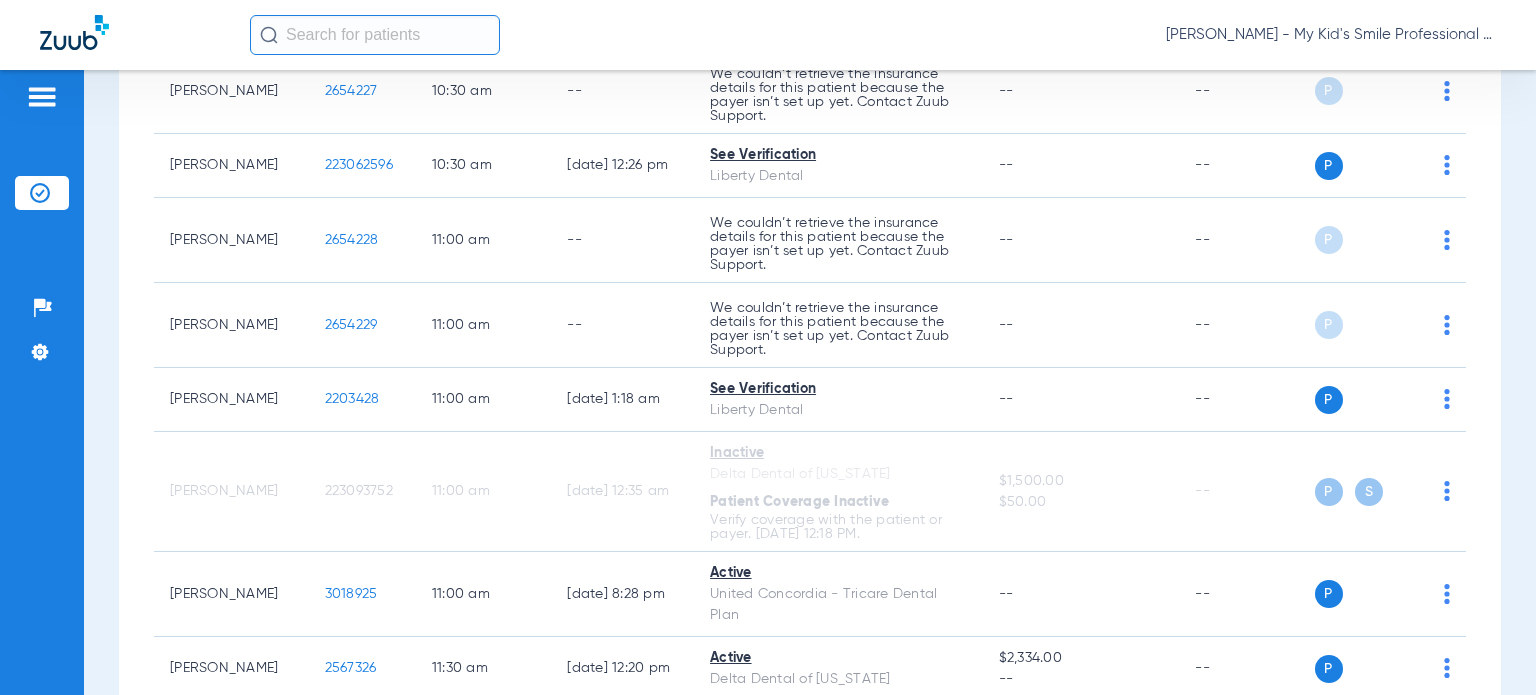 scroll, scrollTop: 1911, scrollLeft: 0, axis: vertical 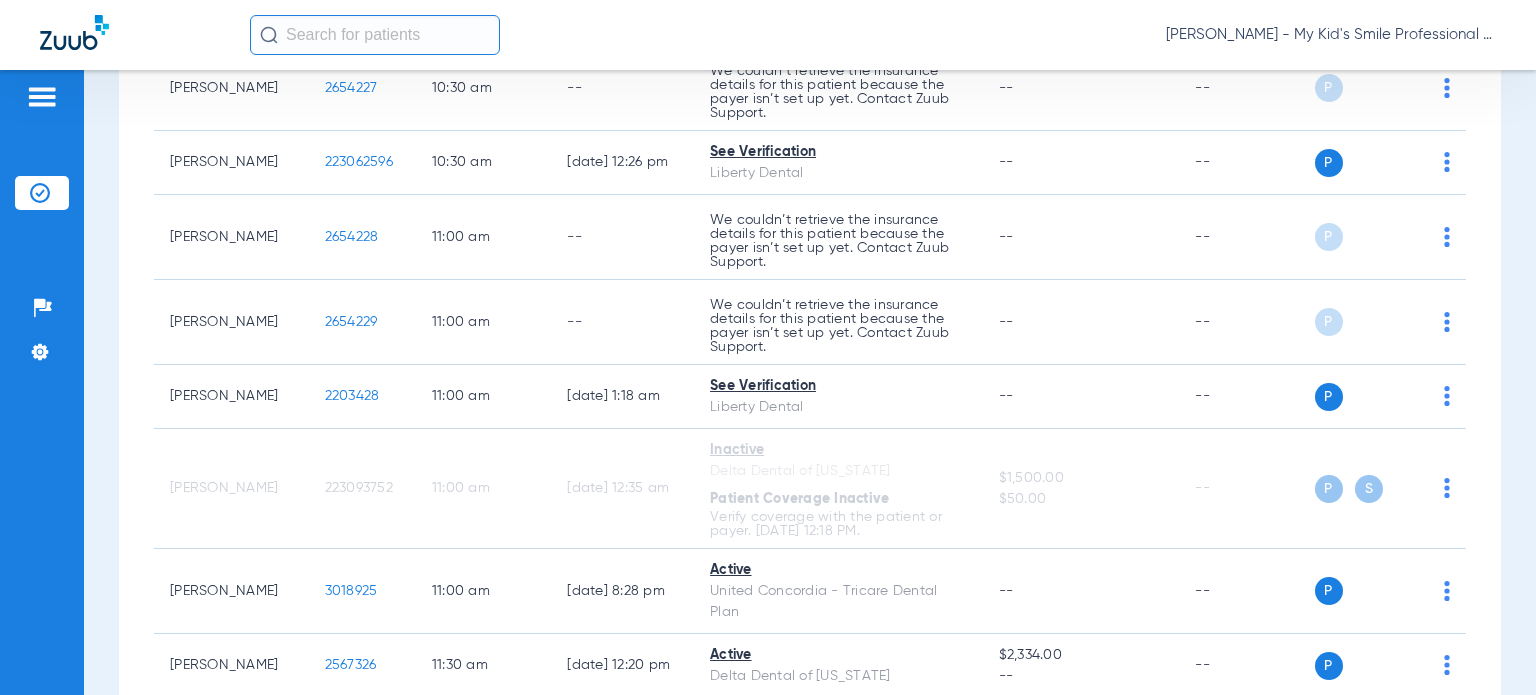 click on "[DATE]   [DATE]   [DATE]   [DATE]   [DATE]   [DATE]   [DATE]   [DATE]   [DATE]   [DATE]   [DATE]   [DATE]   [DATE]   [DATE]   [DATE]   [DATE]   [DATE]   [DATE]   [DATE]   [DATE]   [DATE]   [DATE]   [DATE]   [DATE]   [DATE]   [DATE]   [DATE]   [DATE]   [DATE]   [DATE]   [DATE]   [DATE]   [DATE]   [DATE]   [DATE]   [DATE]   [DATE]   [DATE]   [DATE]   [DATE]   [DATE]   [DATE]   [DATE]   [DATE]   [DATE]" 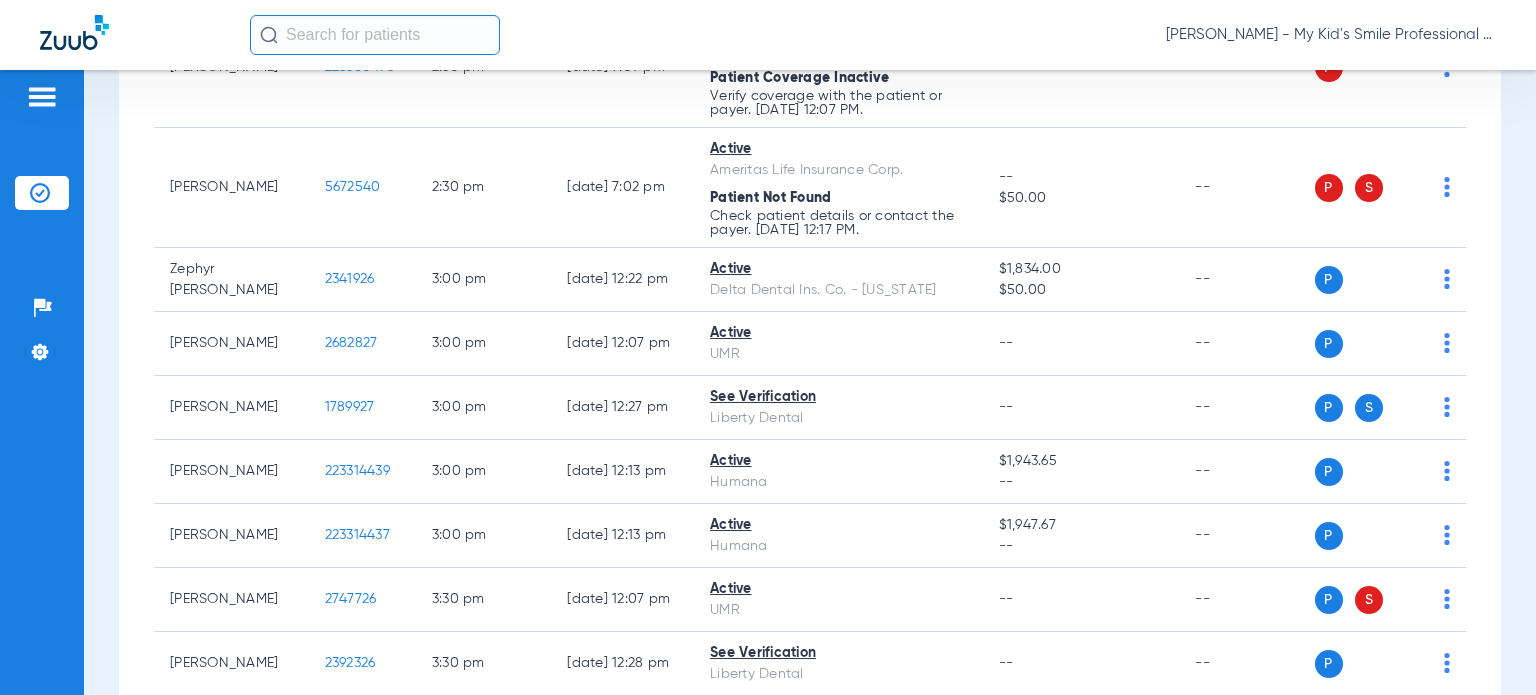 scroll, scrollTop: 3711, scrollLeft: 0, axis: vertical 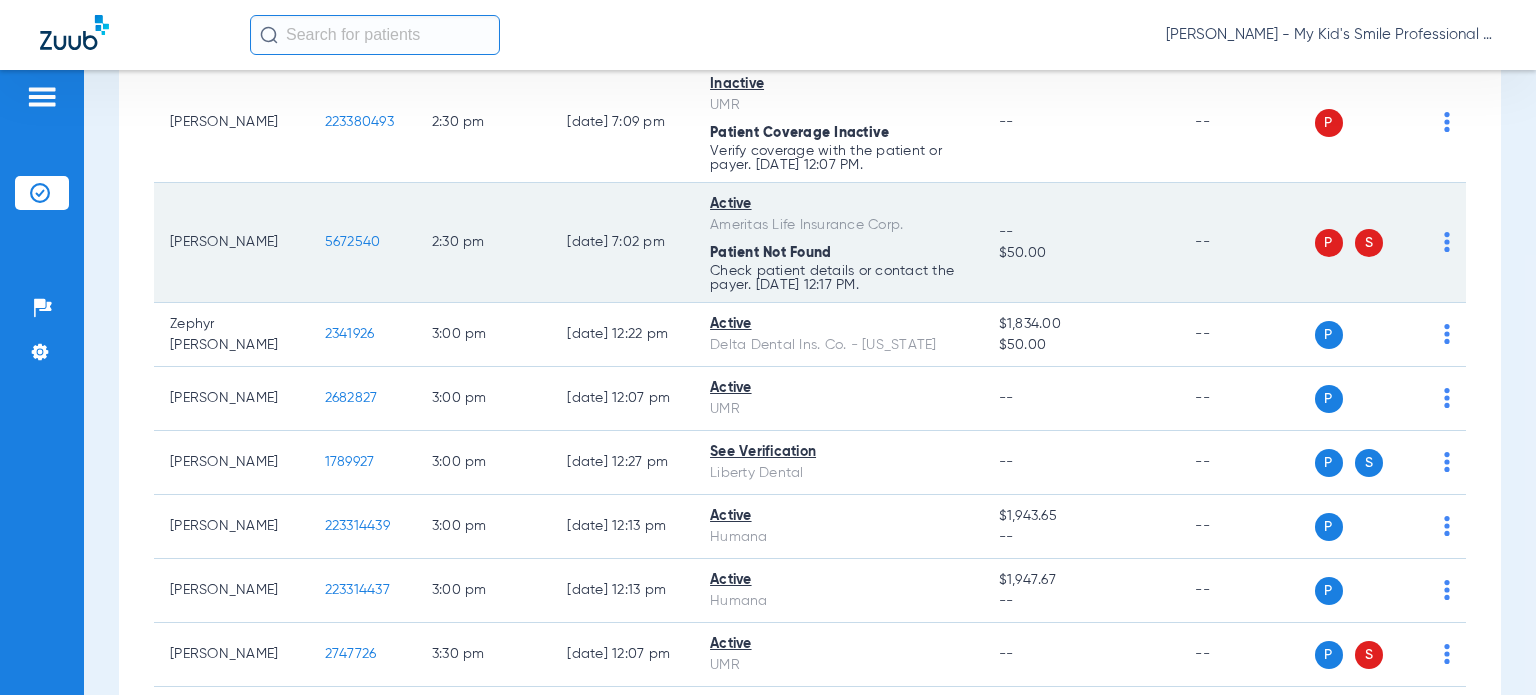 click 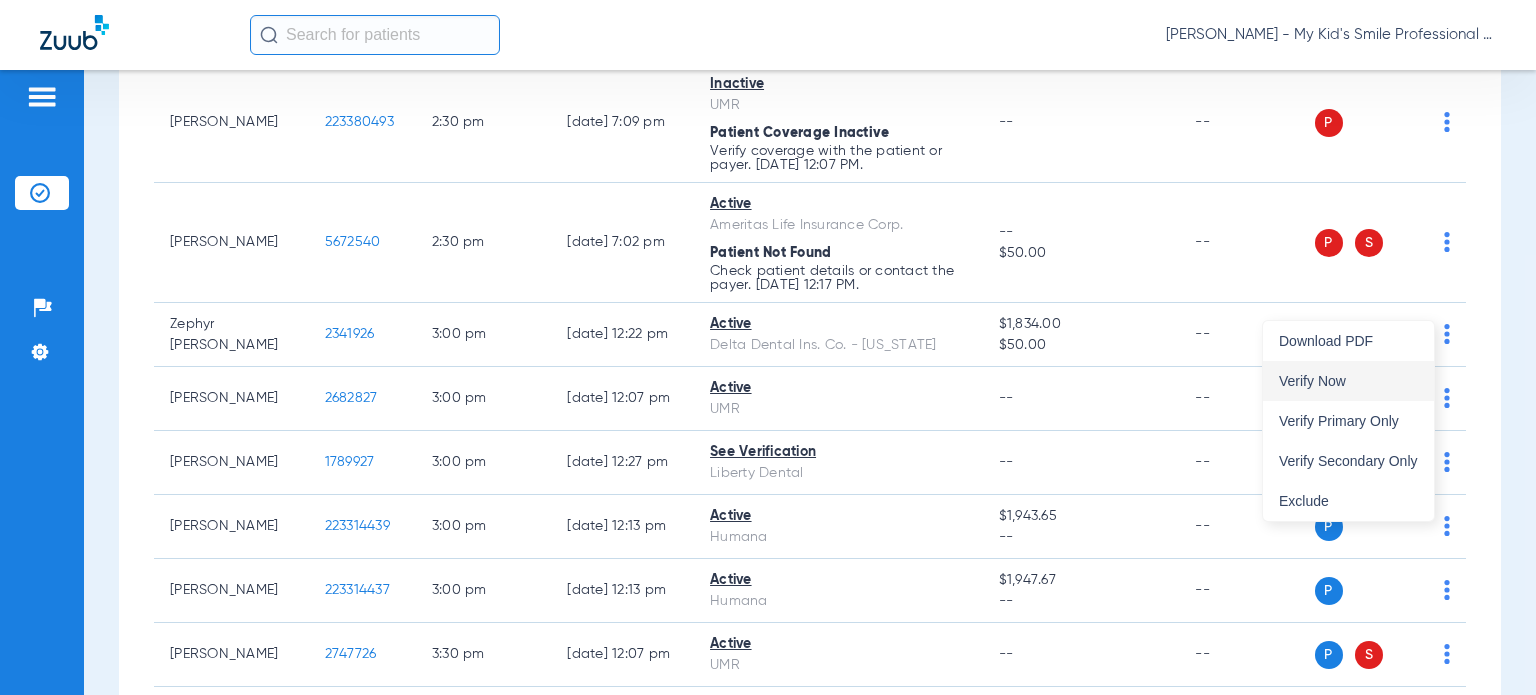 click on "Verify Now" at bounding box center (1348, 381) 